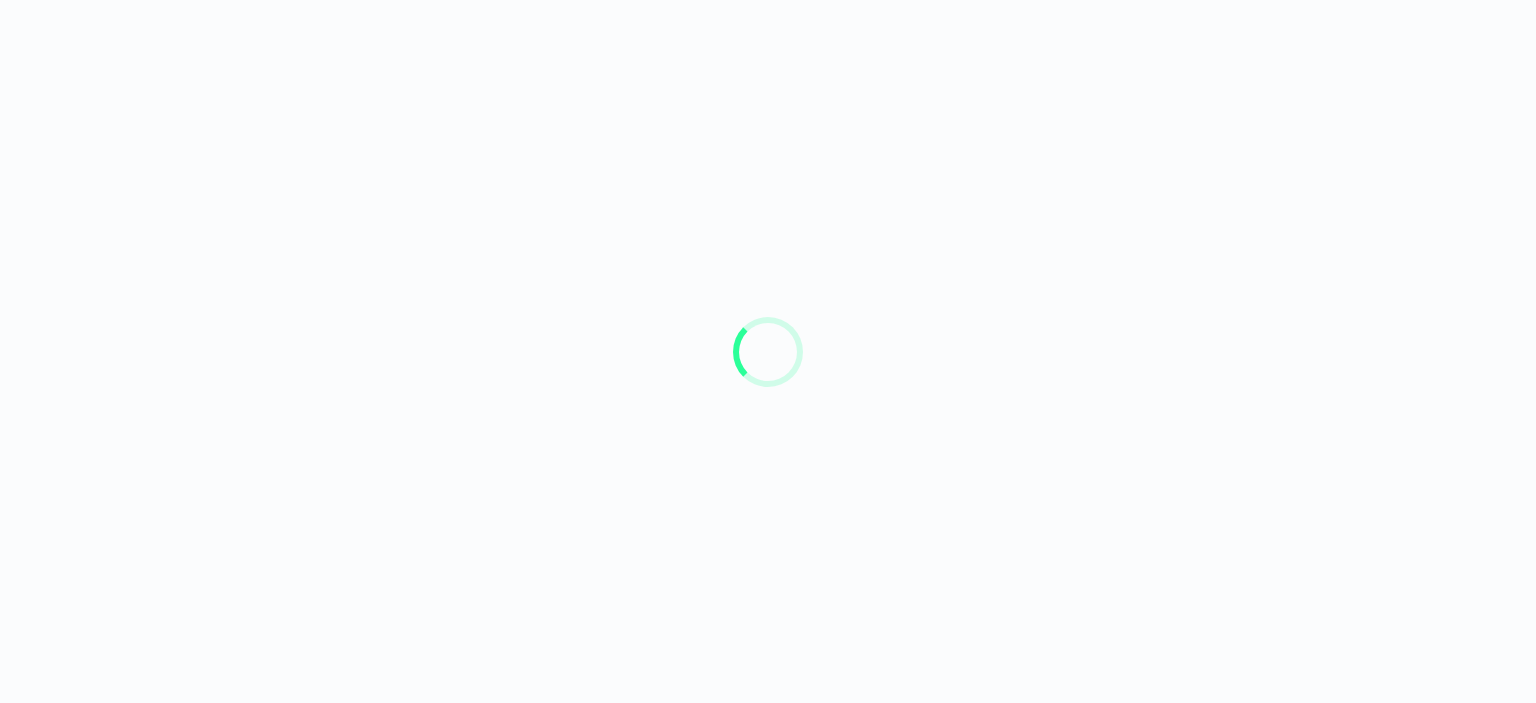 scroll, scrollTop: 0, scrollLeft: 0, axis: both 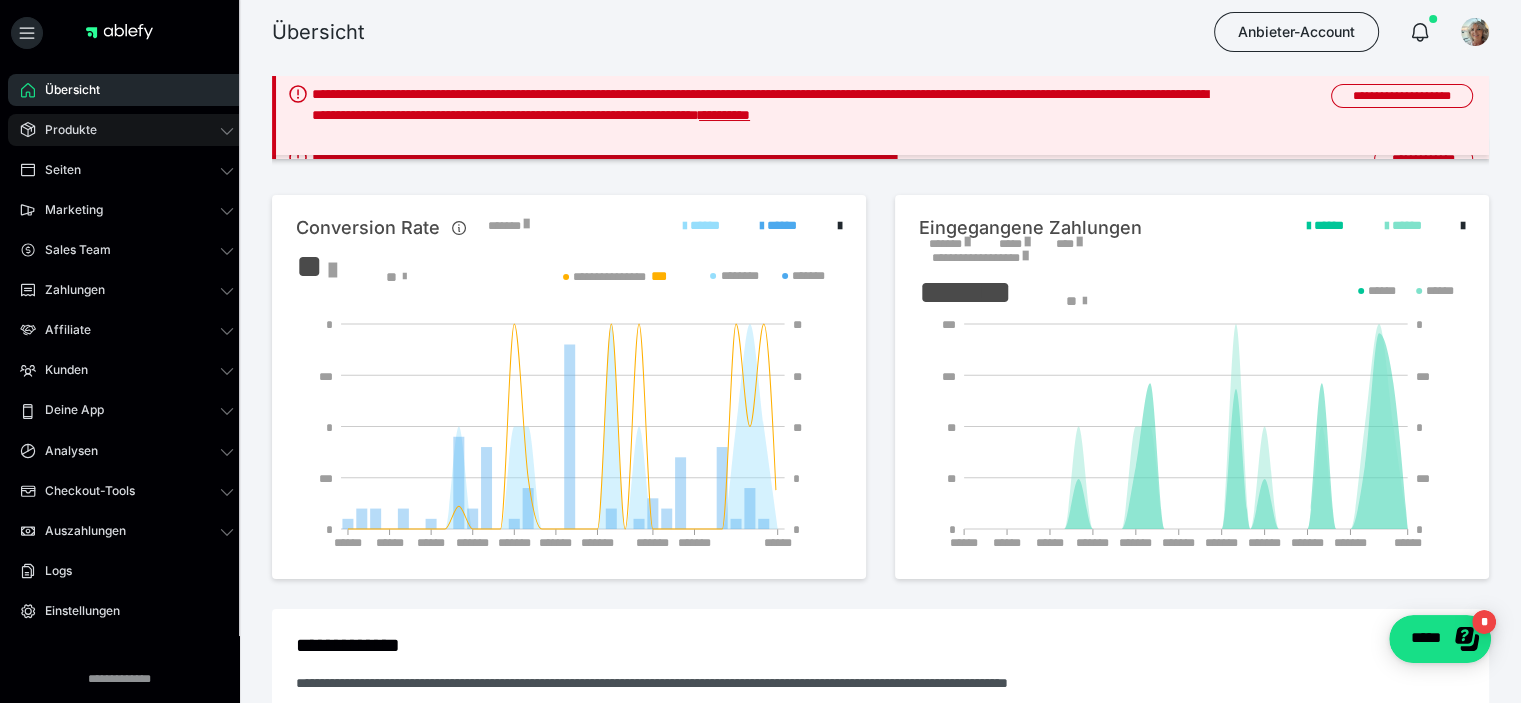 click on "Produkte" at bounding box center [127, 130] 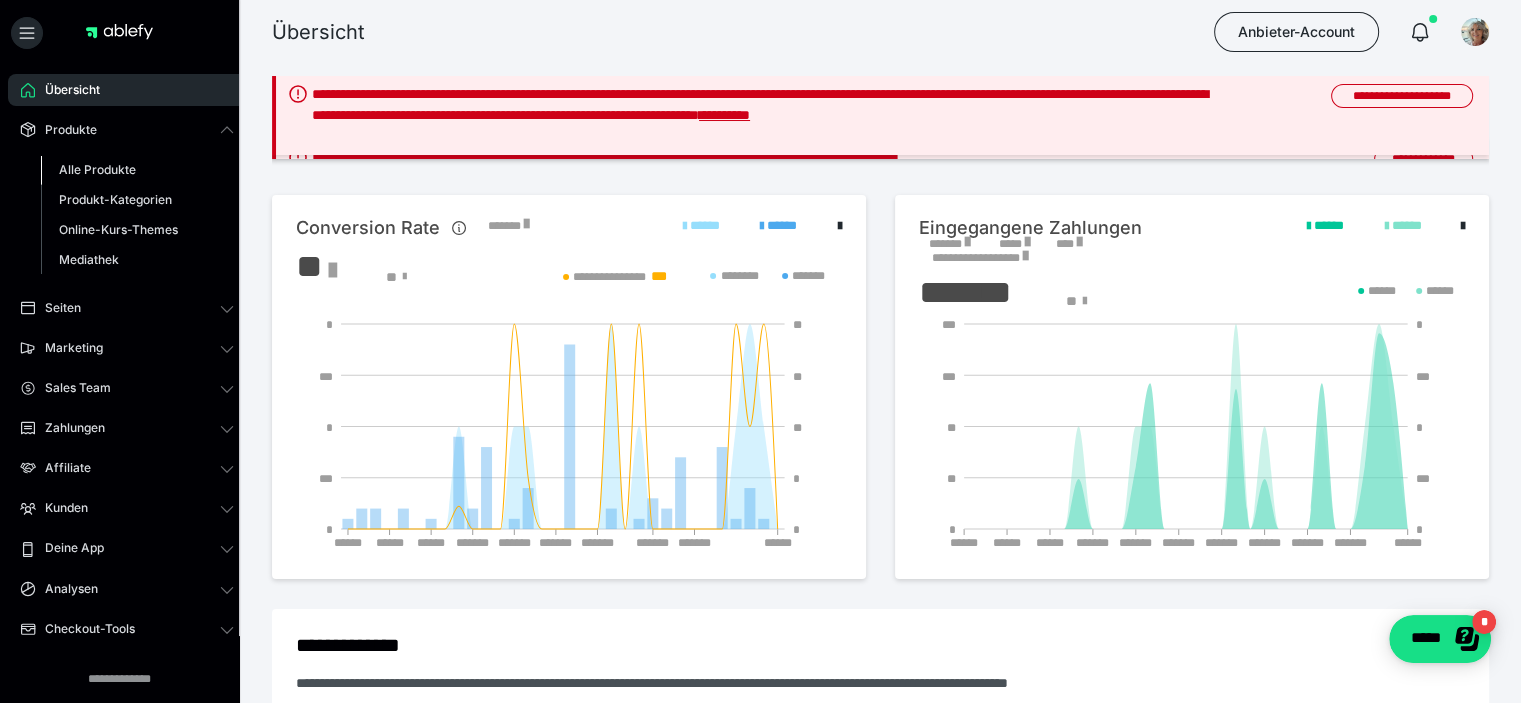click on "Alle Produkte" at bounding box center (97, 169) 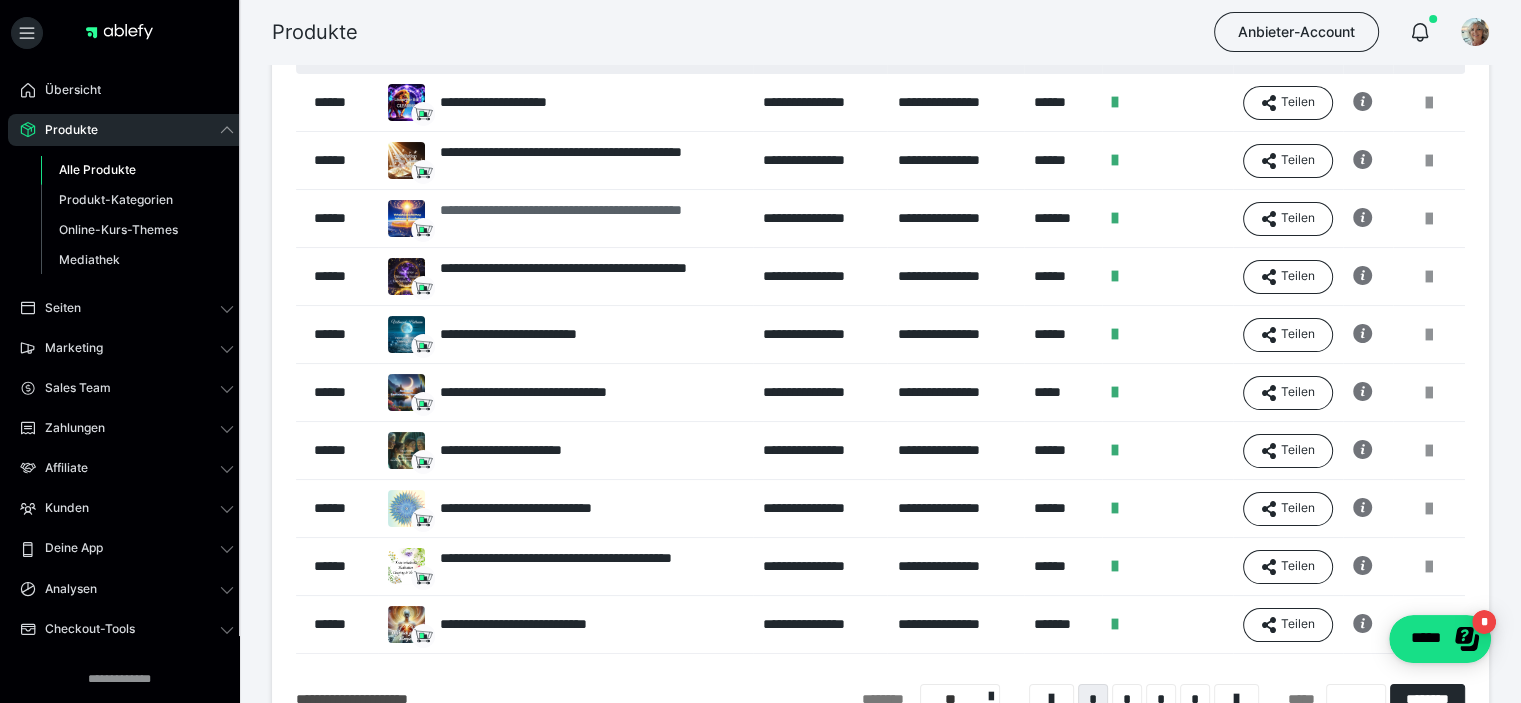 scroll, scrollTop: 324, scrollLeft: 0, axis: vertical 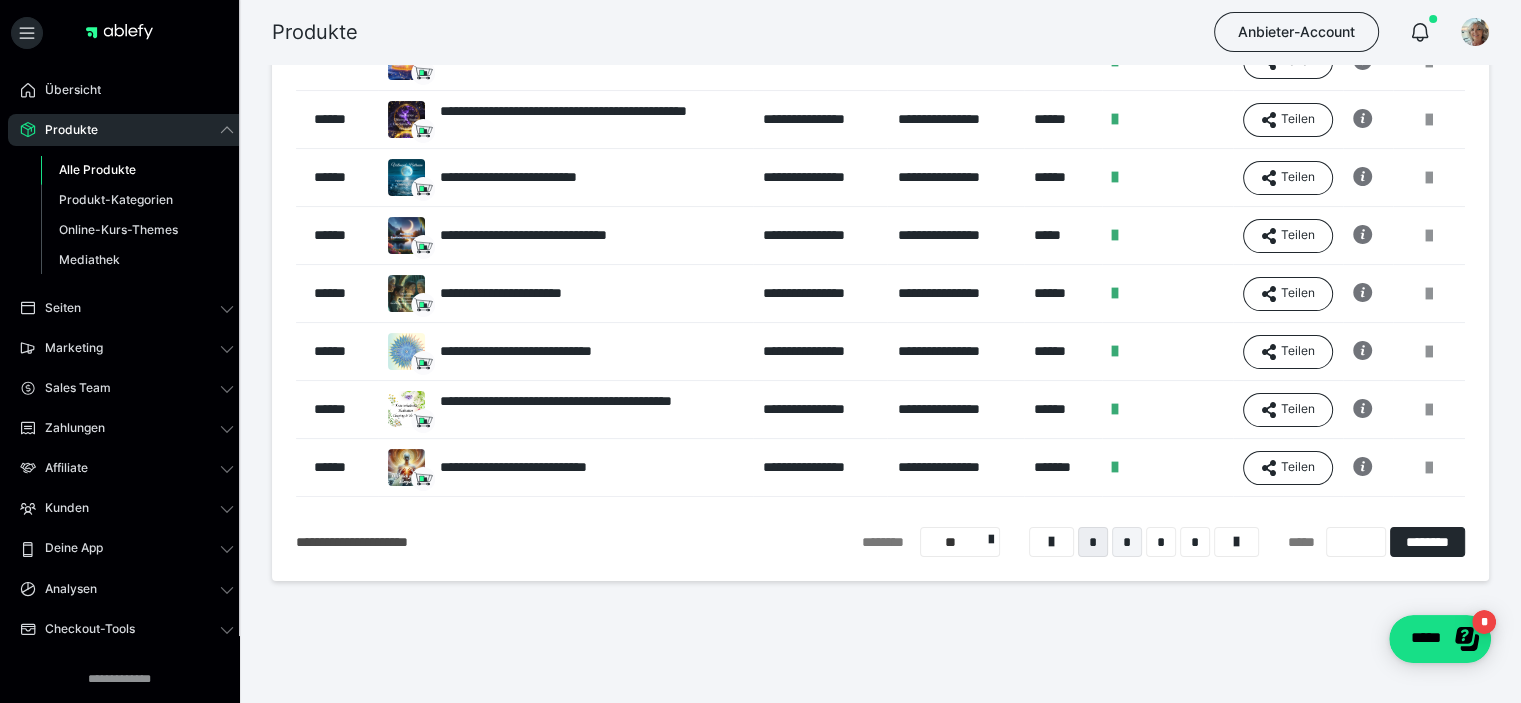 click on "*" at bounding box center (1127, 542) 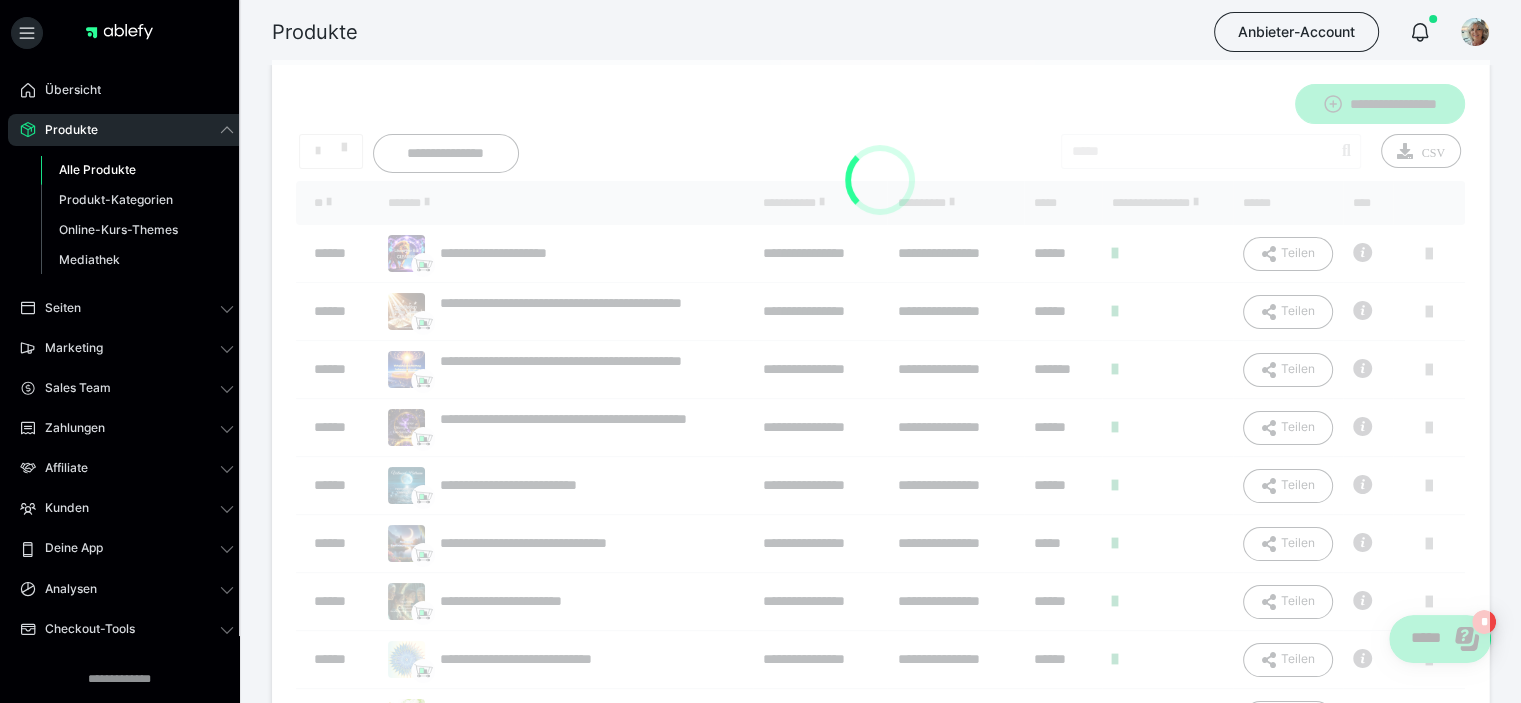 scroll, scrollTop: 0, scrollLeft: 0, axis: both 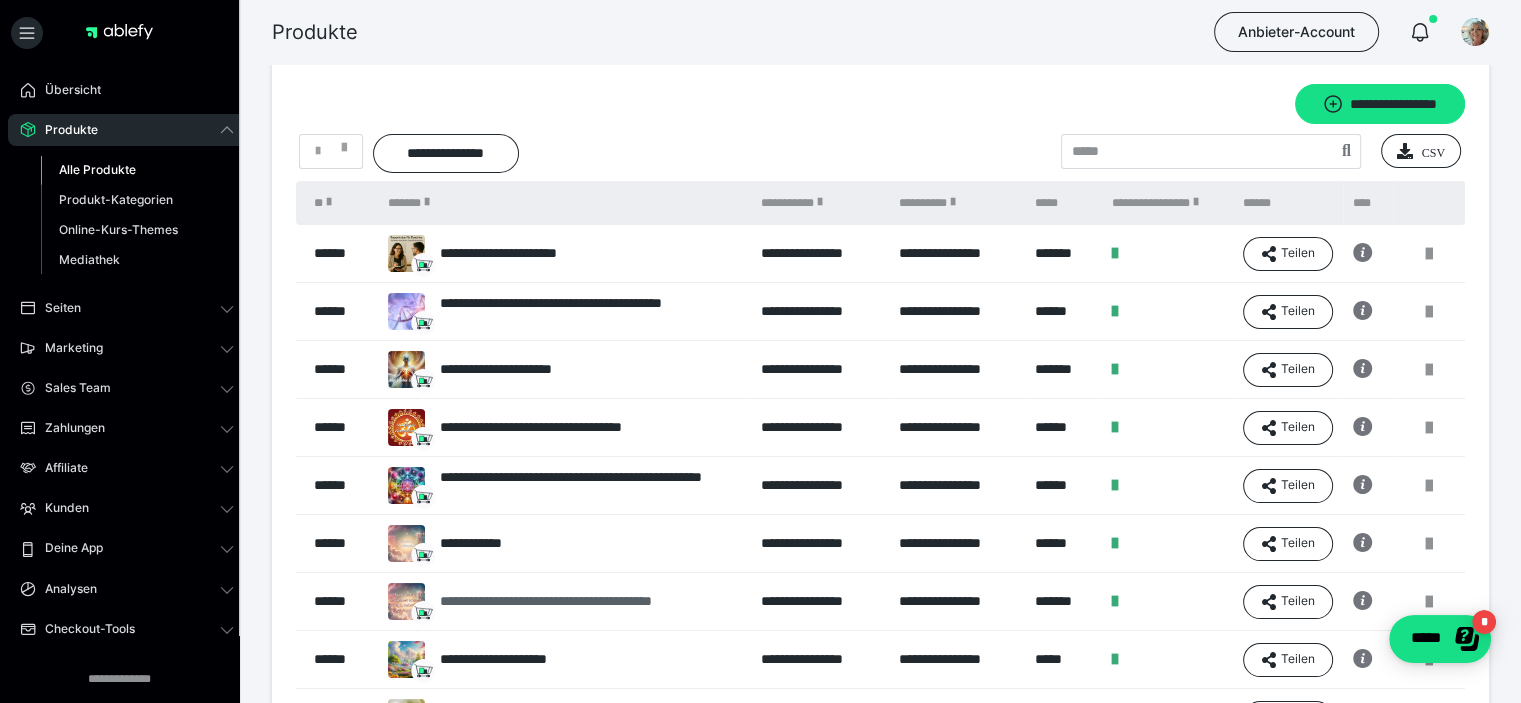 click on "**********" at bounding box center (580, 601) 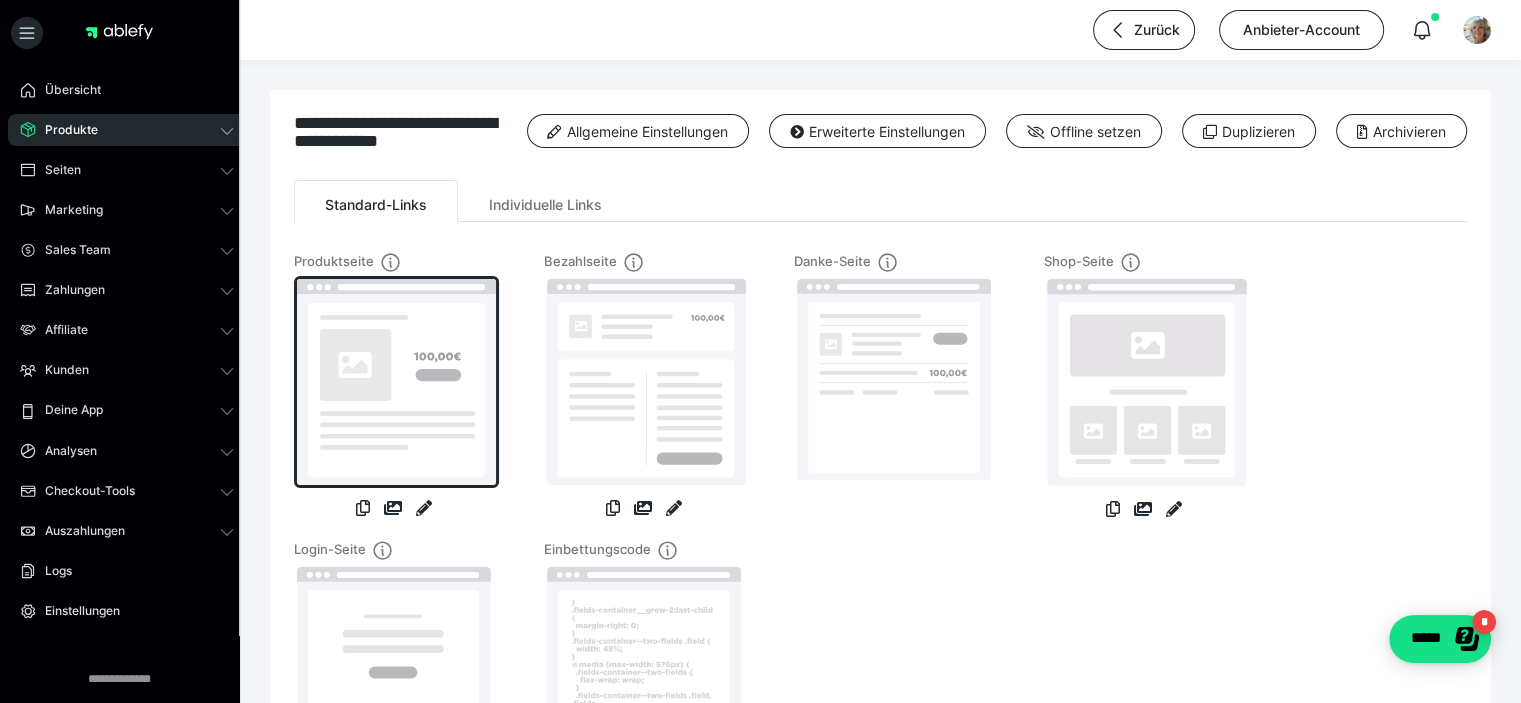 scroll, scrollTop: 0, scrollLeft: 0, axis: both 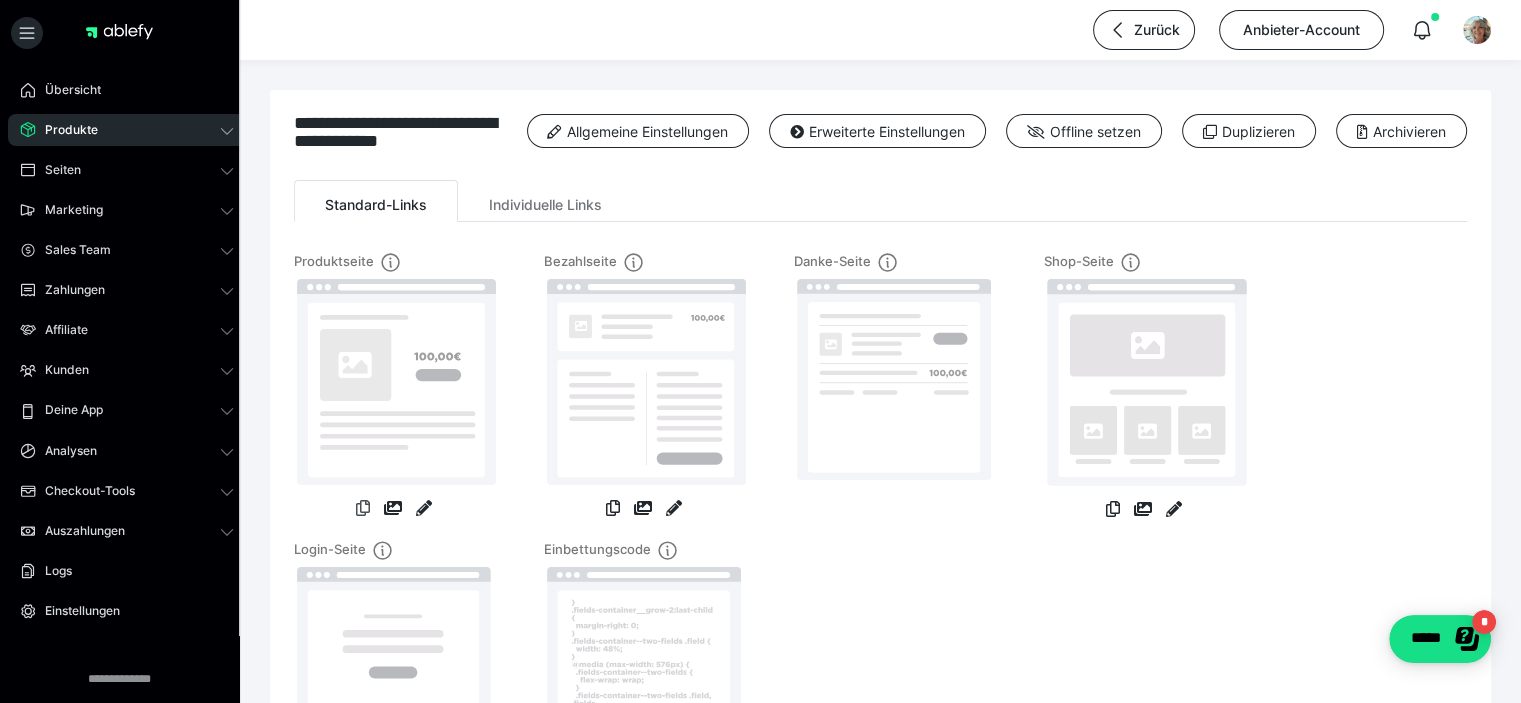 click at bounding box center [363, 508] 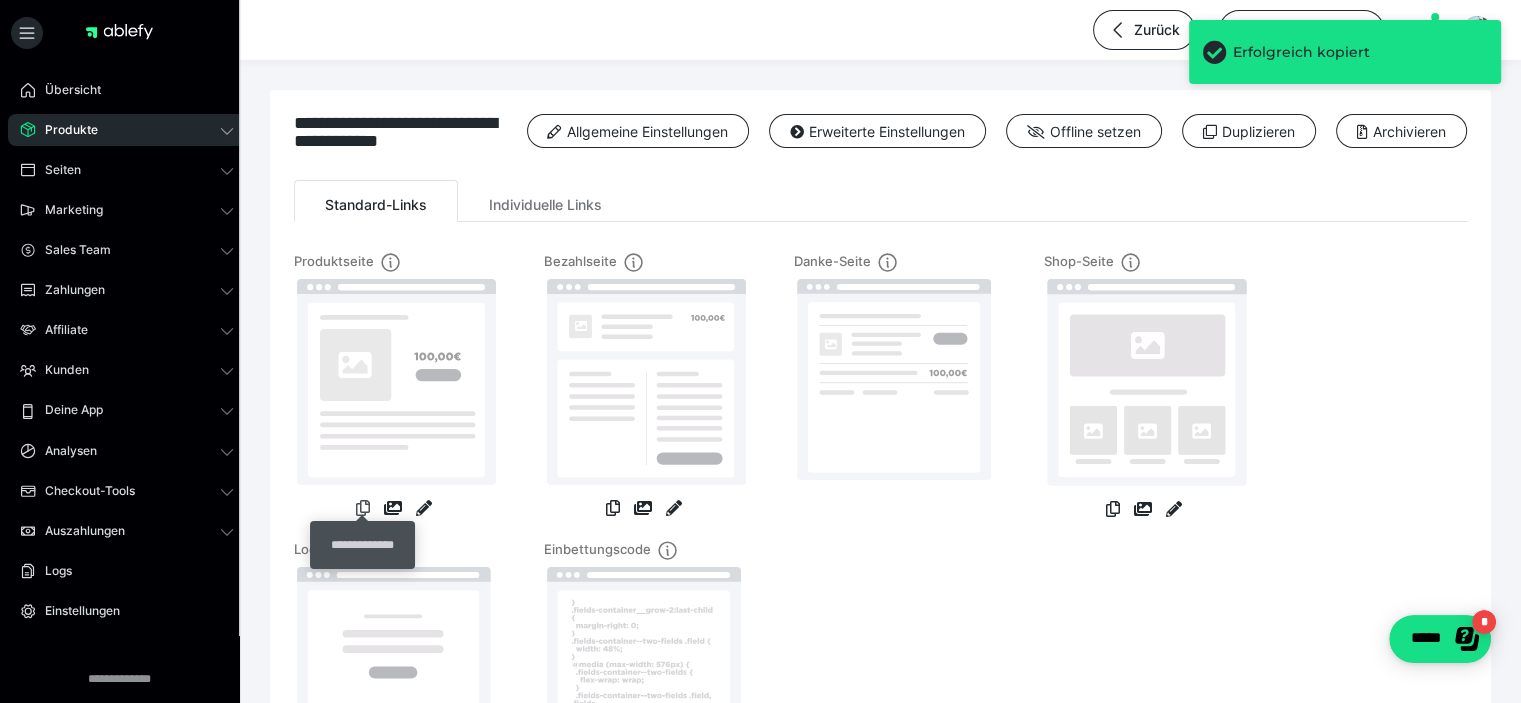 click at bounding box center [363, 508] 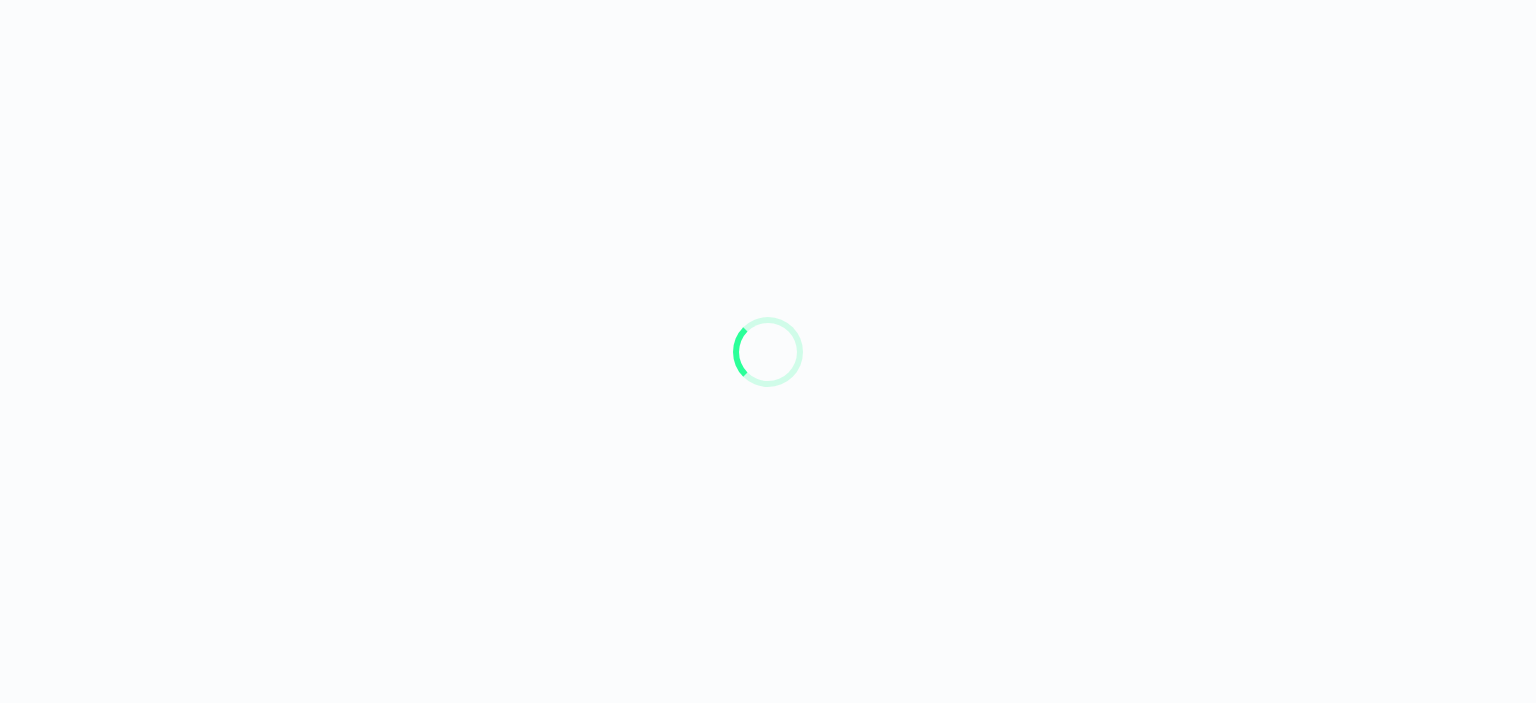 scroll, scrollTop: 0, scrollLeft: 0, axis: both 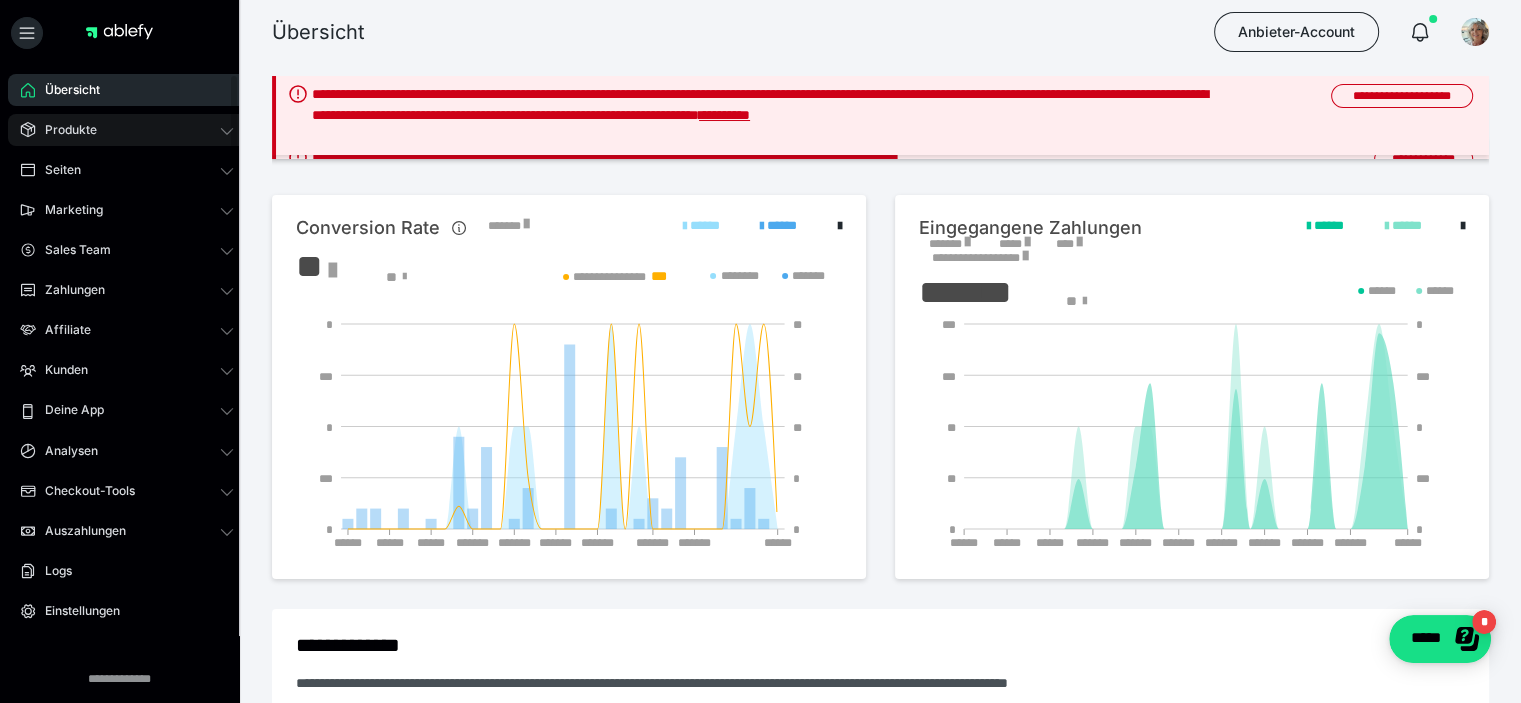click on "Produkte" at bounding box center (127, 130) 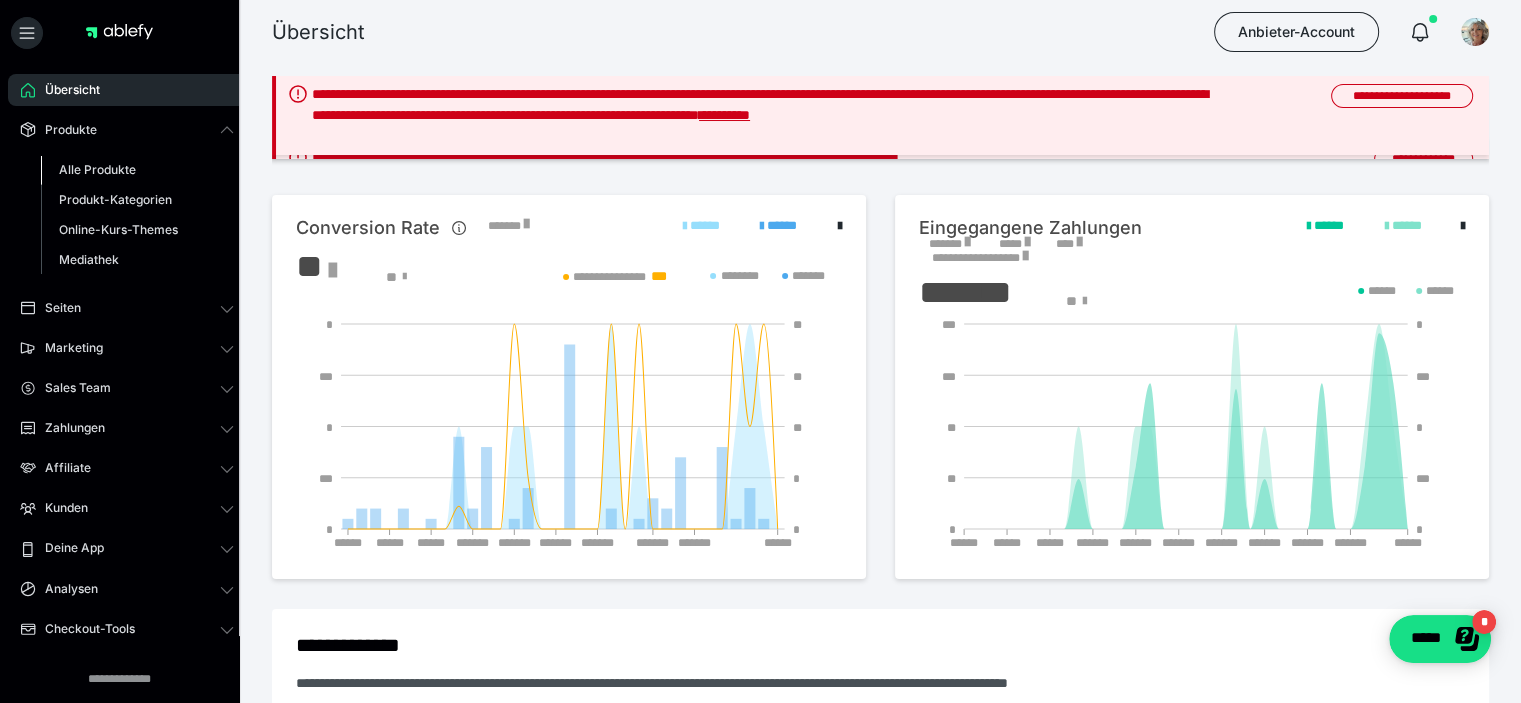 click on "Alle Produkte" at bounding box center (137, 170) 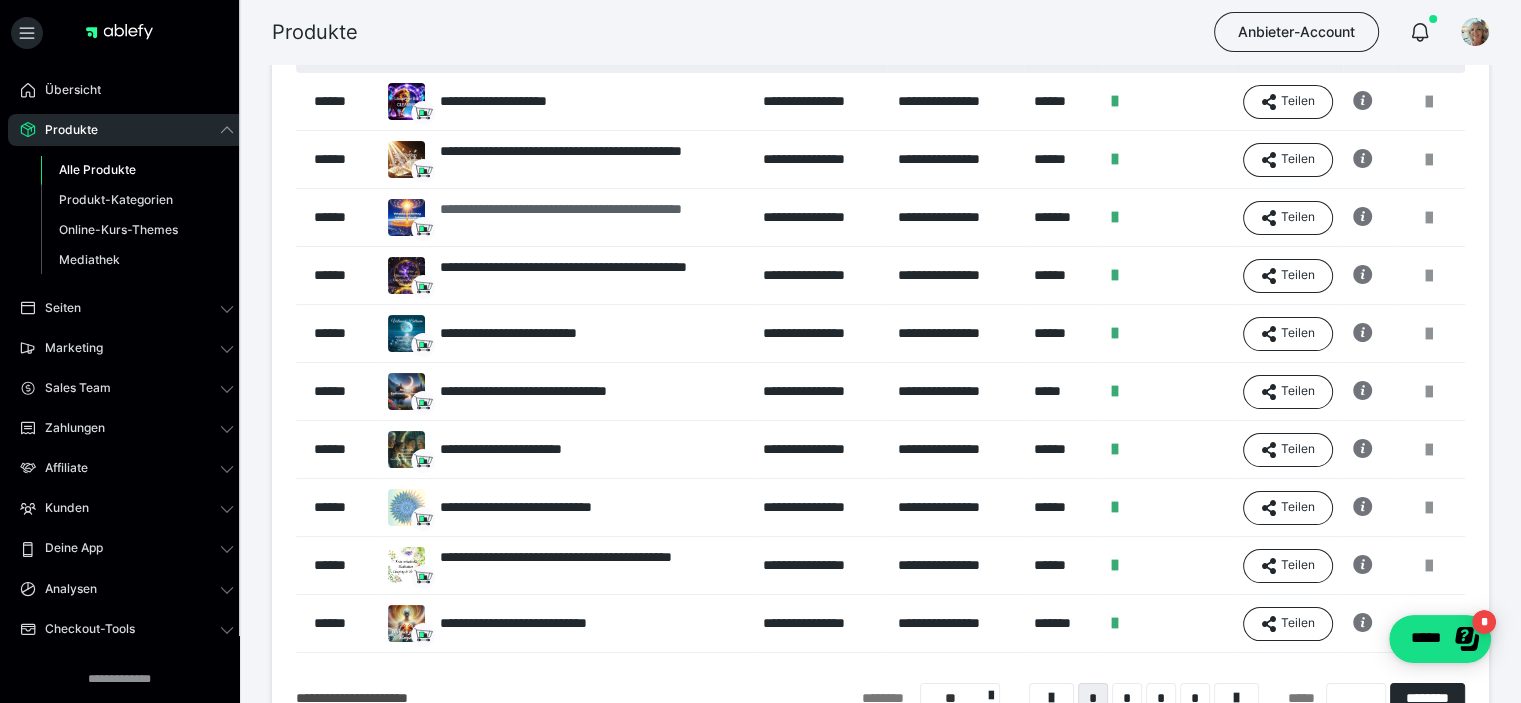 scroll, scrollTop: 0, scrollLeft: 0, axis: both 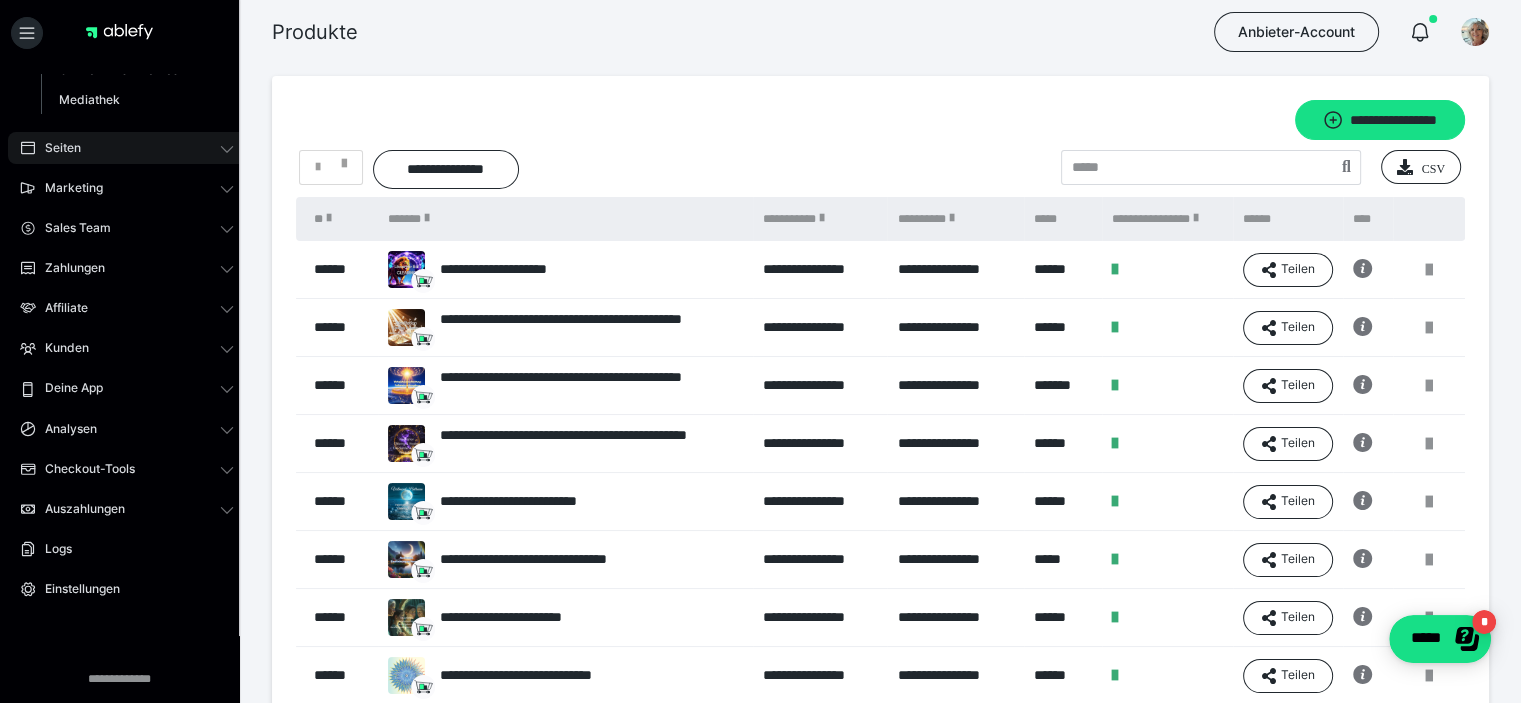 click 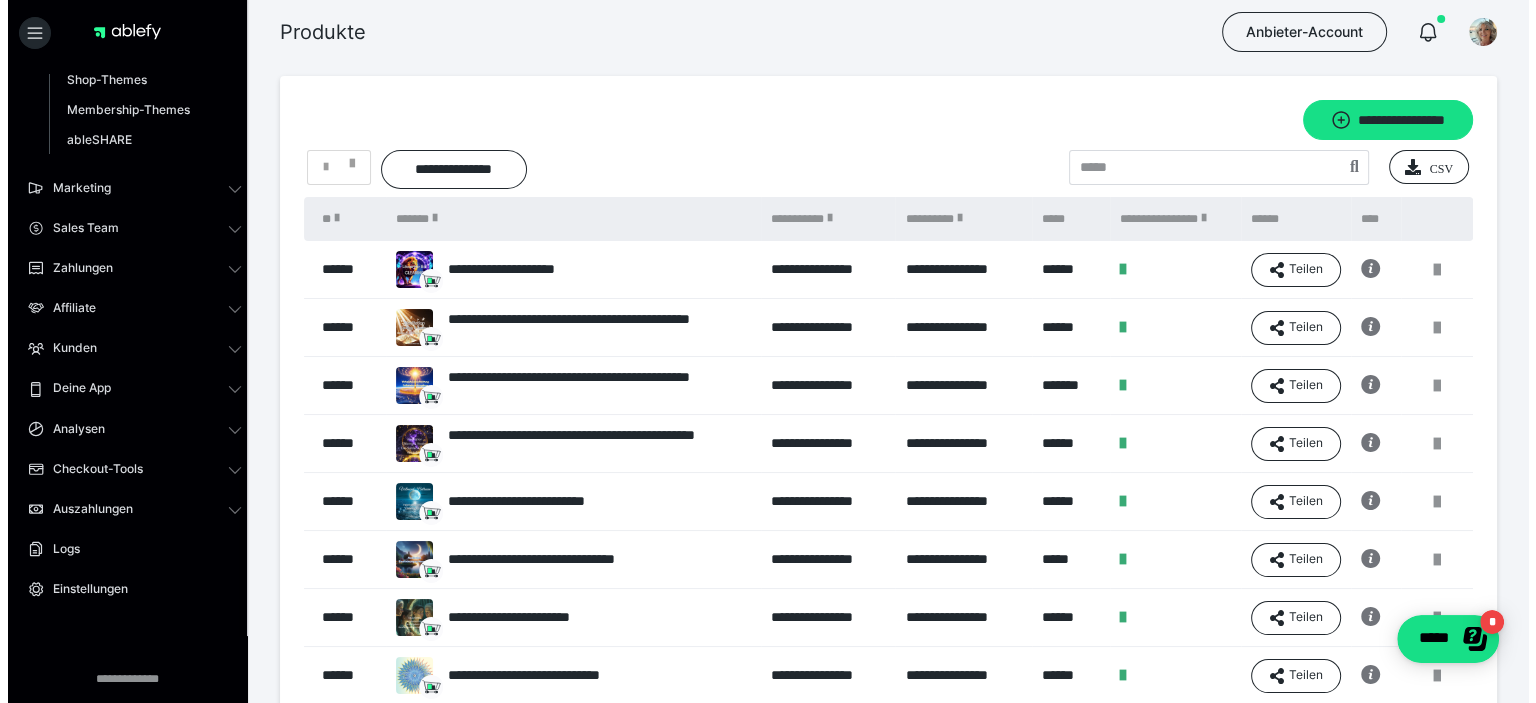 scroll, scrollTop: 144, scrollLeft: 0, axis: vertical 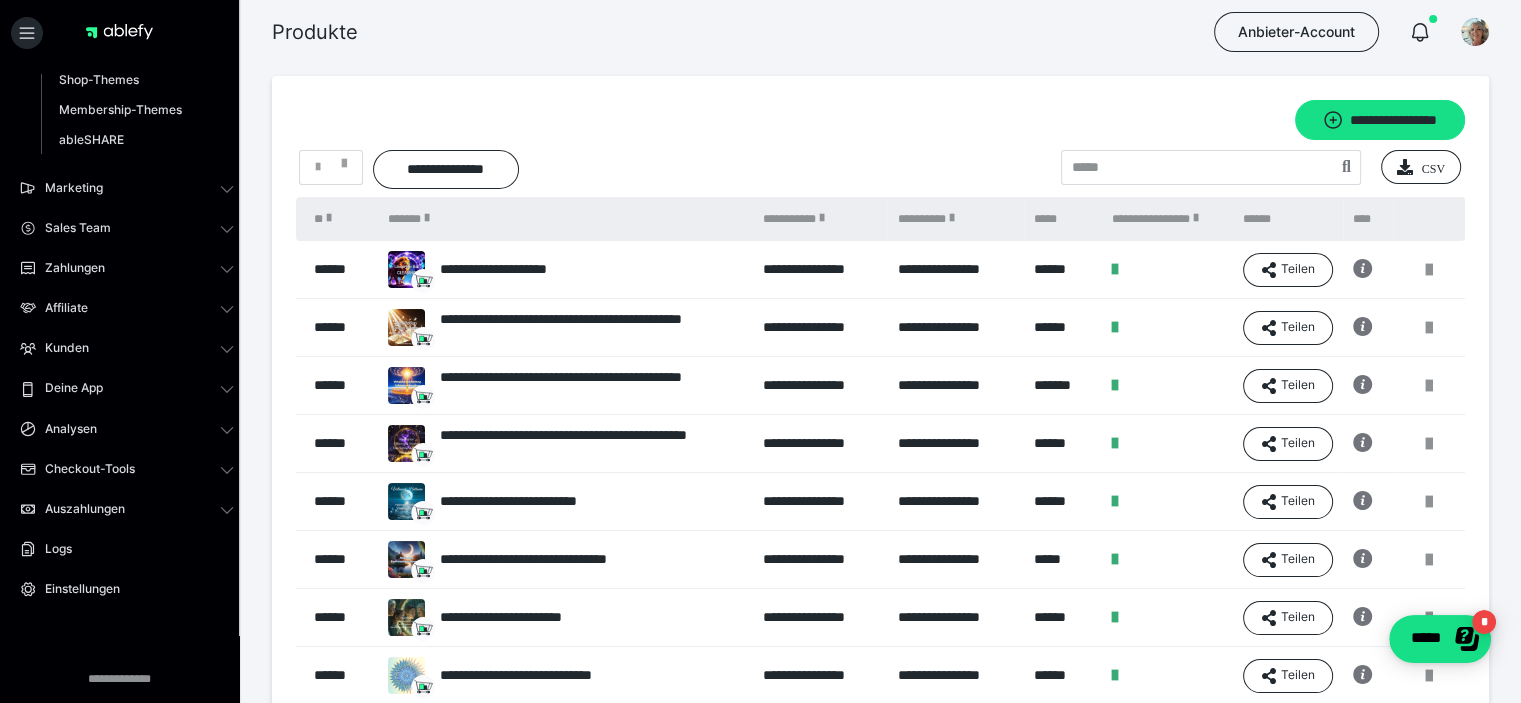 click on "ableSHARE" at bounding box center (137, 140) 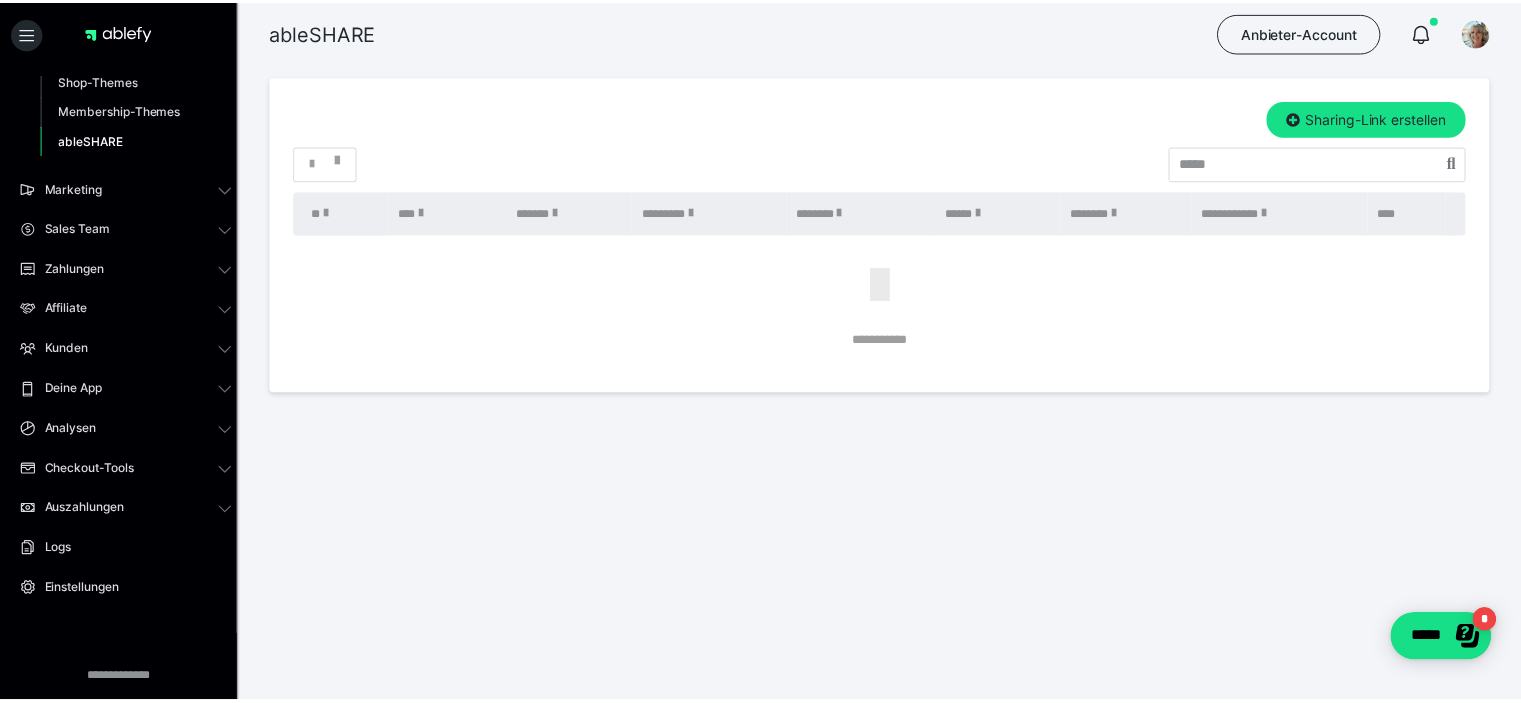 scroll, scrollTop: 0, scrollLeft: 0, axis: both 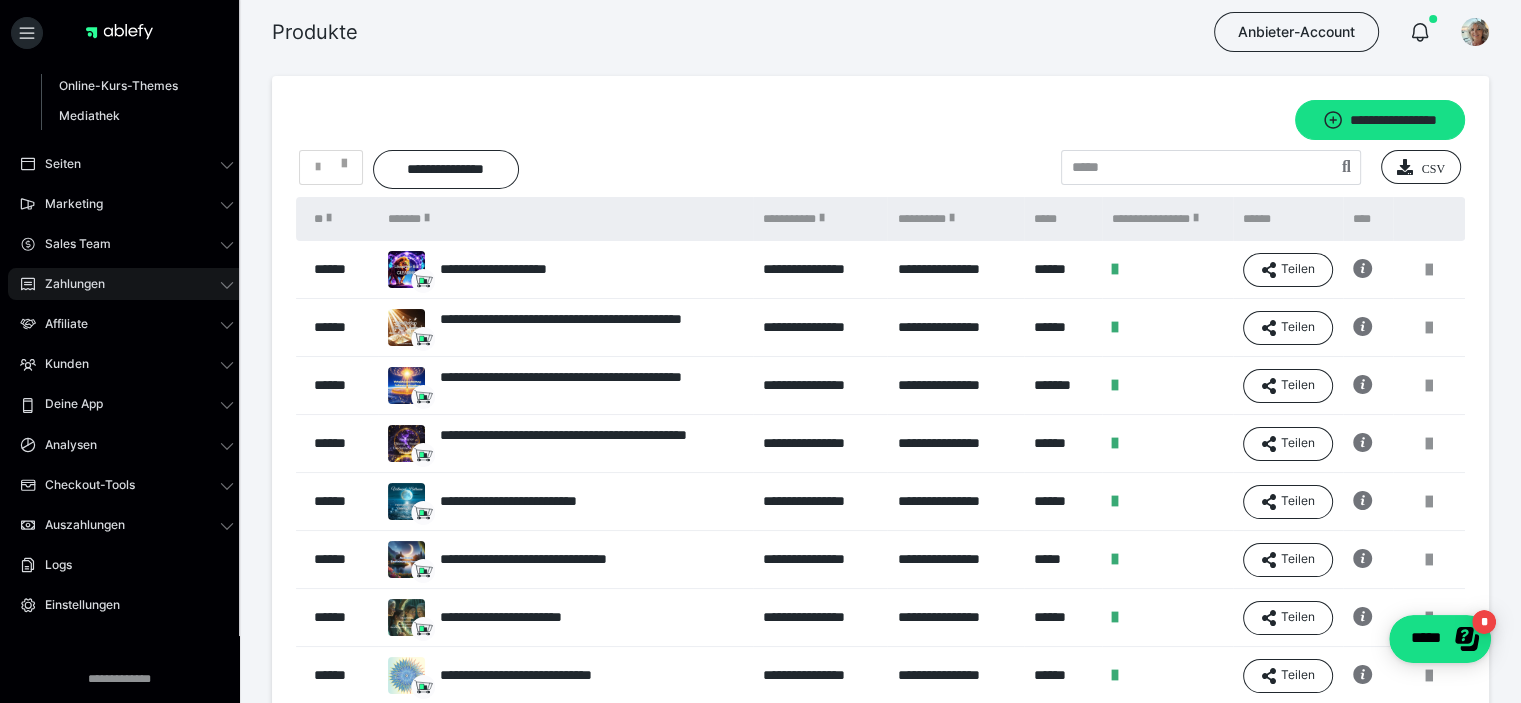 click 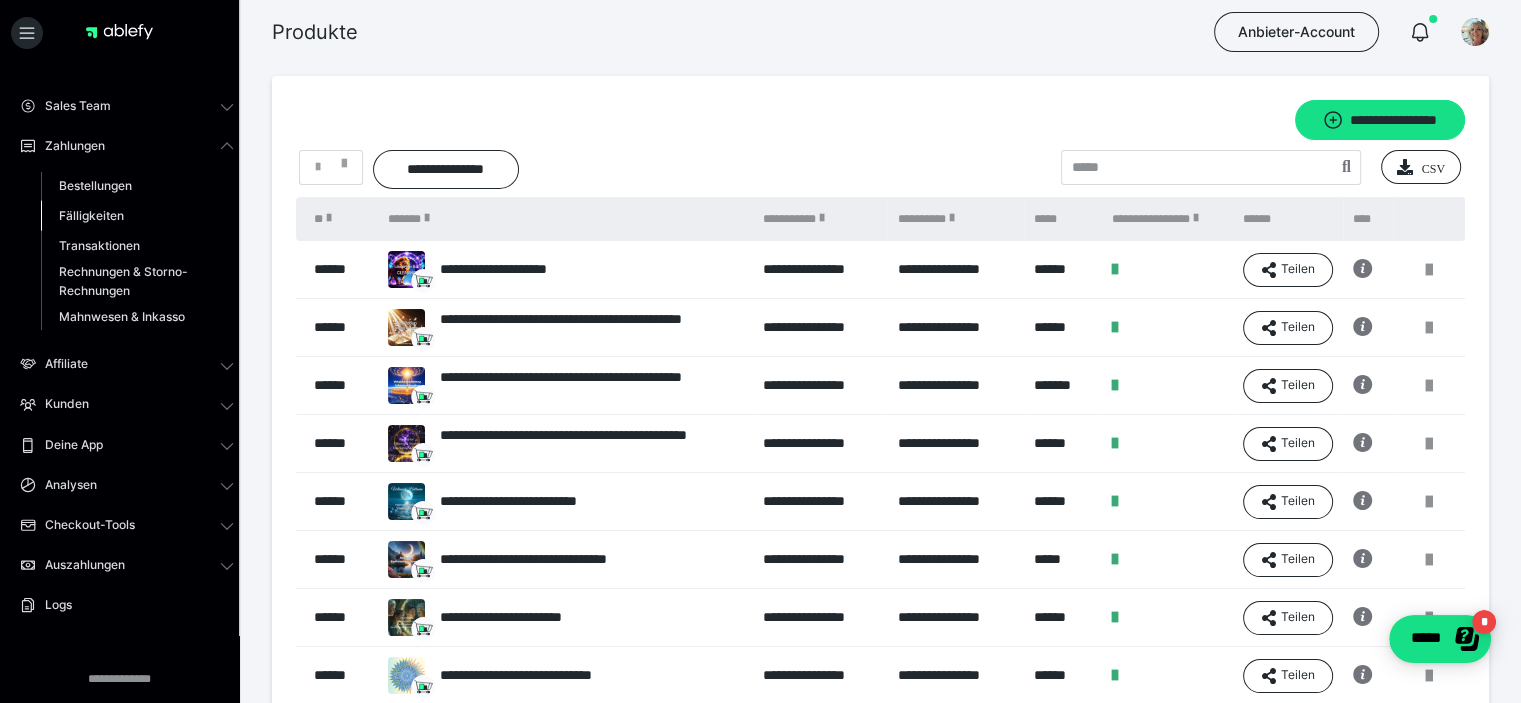 click on "Fälligkeiten" at bounding box center (91, 215) 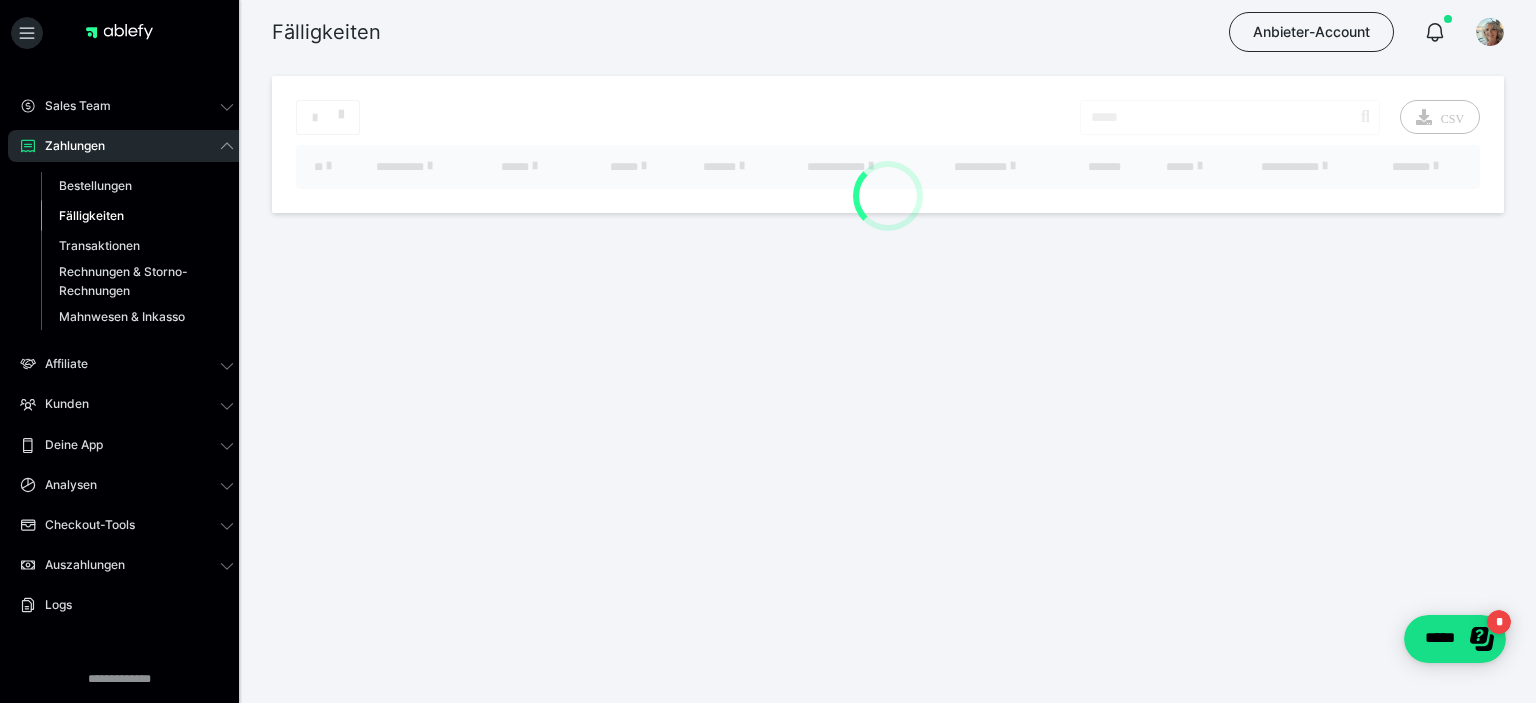 scroll, scrollTop: 0, scrollLeft: 0, axis: both 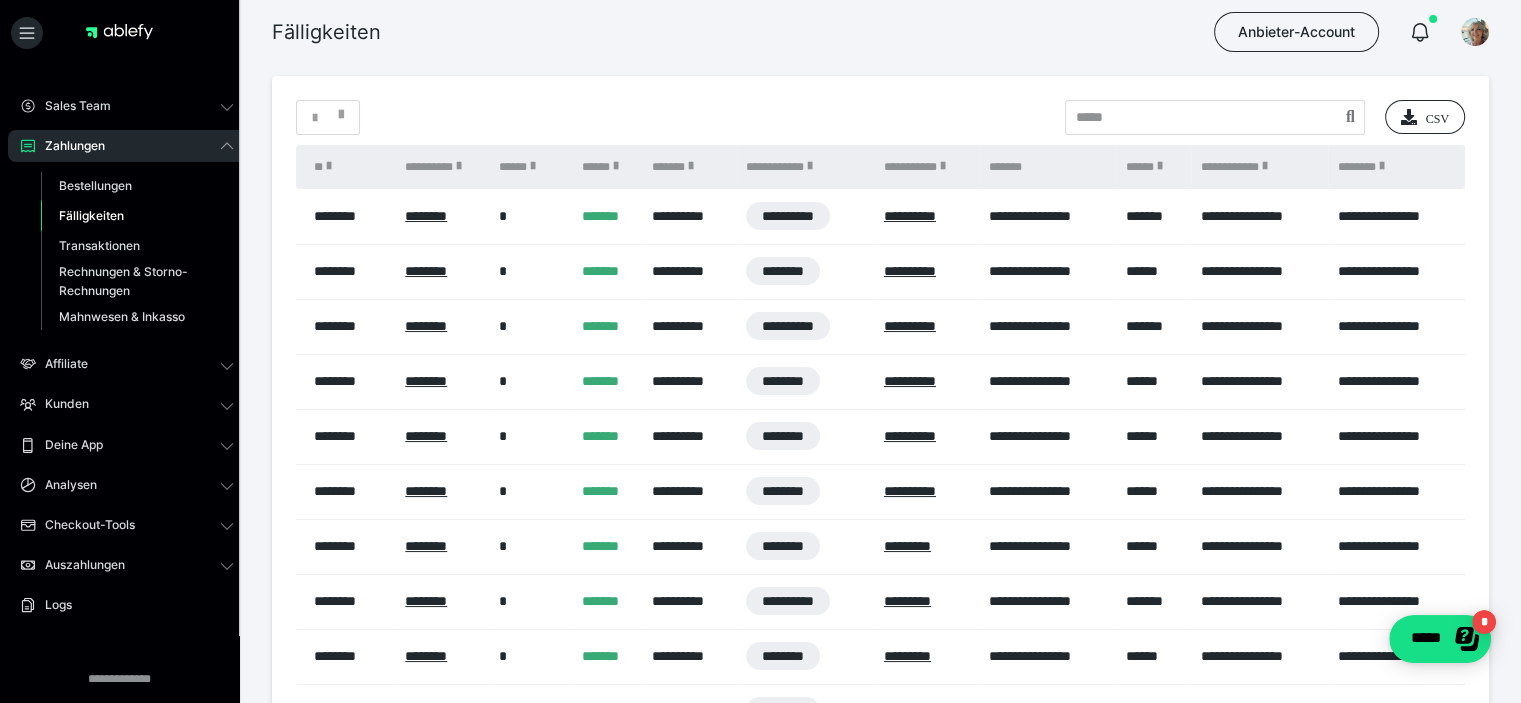 click on "**********" at bounding box center [788, 216] 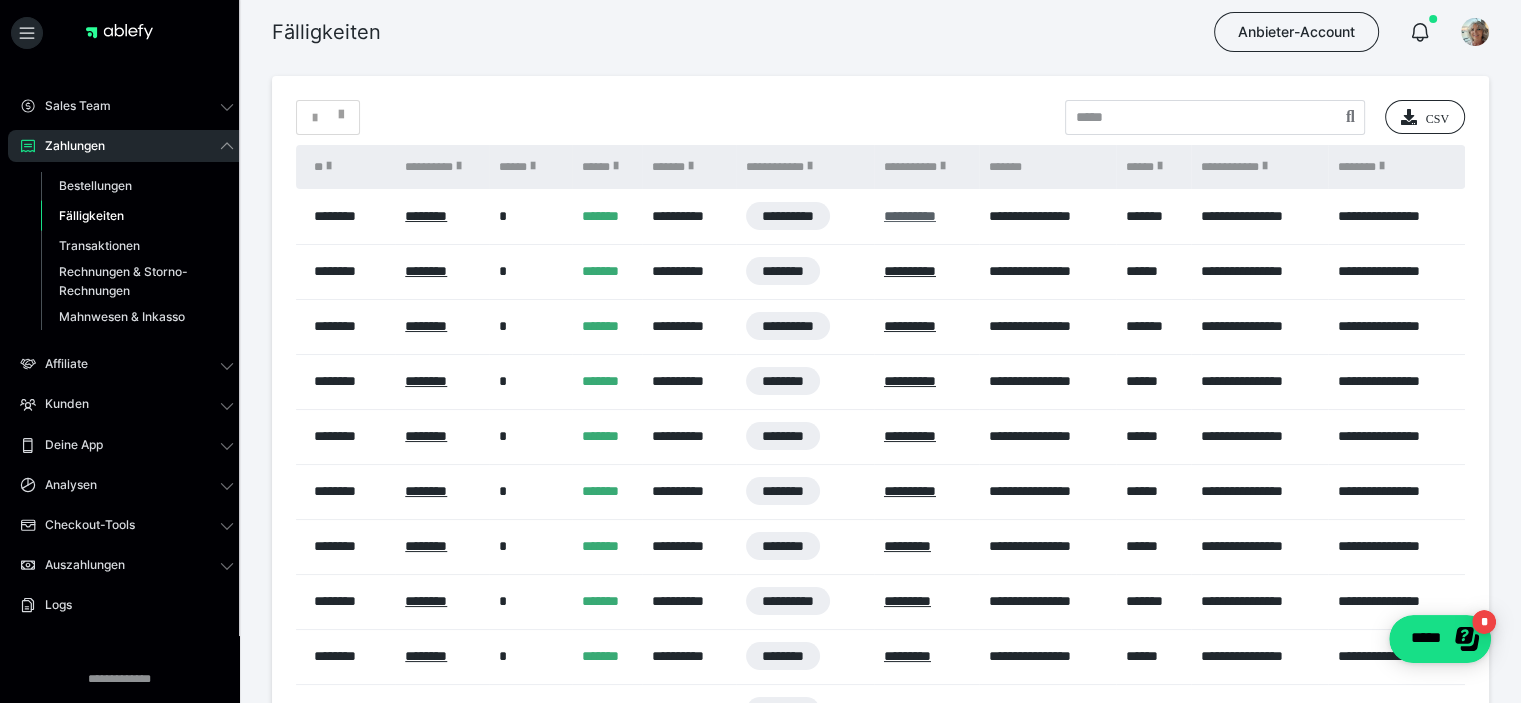 click on "**********" at bounding box center [910, 216] 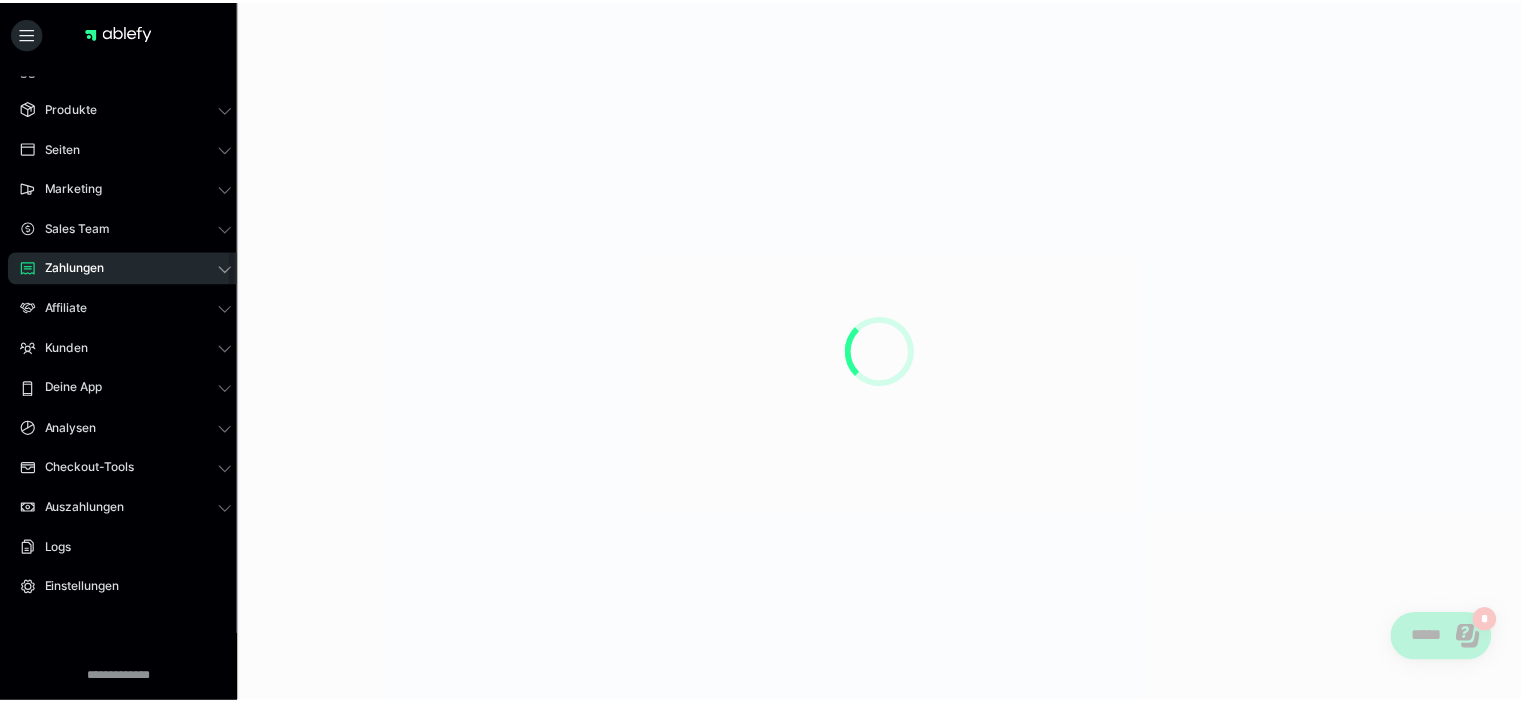 scroll, scrollTop: 36, scrollLeft: 0, axis: vertical 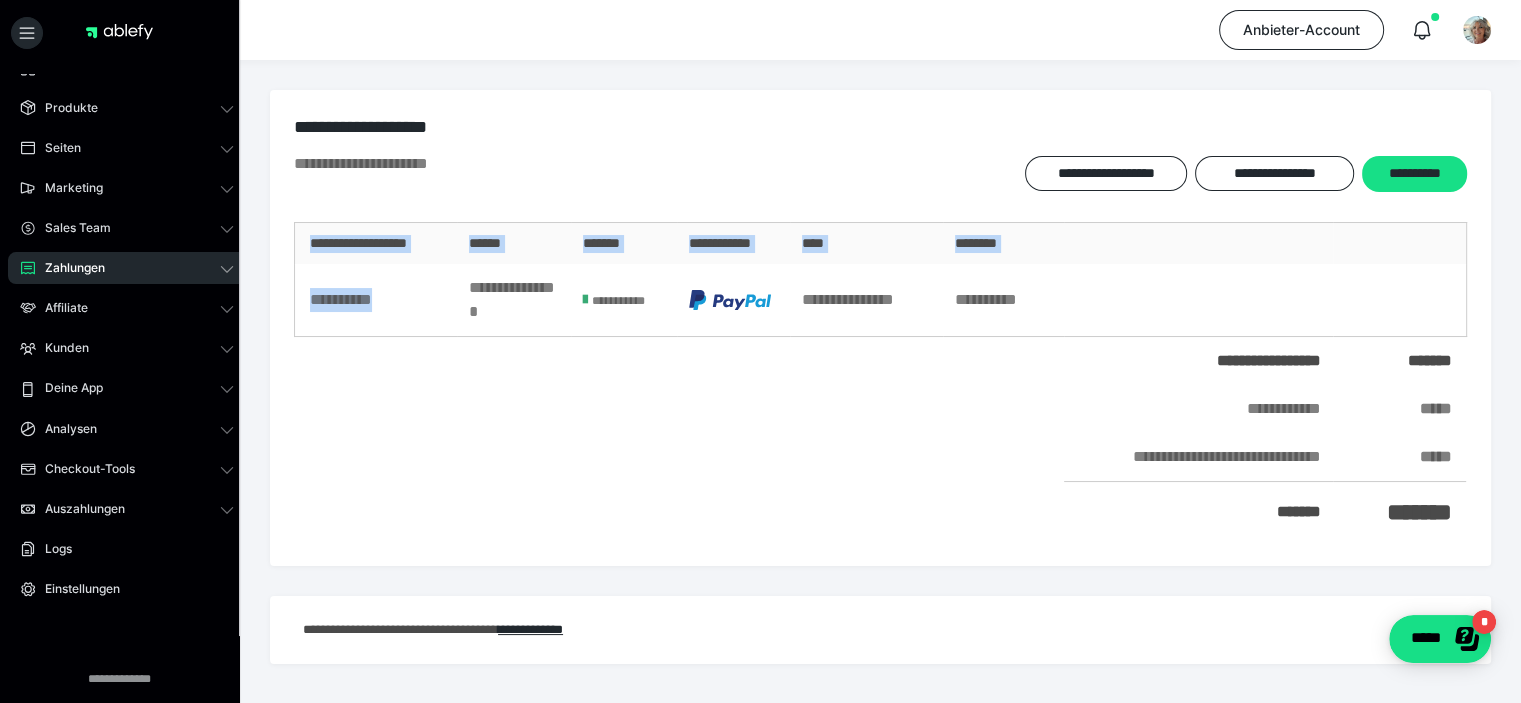 drag, startPoint x: 413, startPoint y: 299, endPoint x: 286, endPoint y: 299, distance: 127 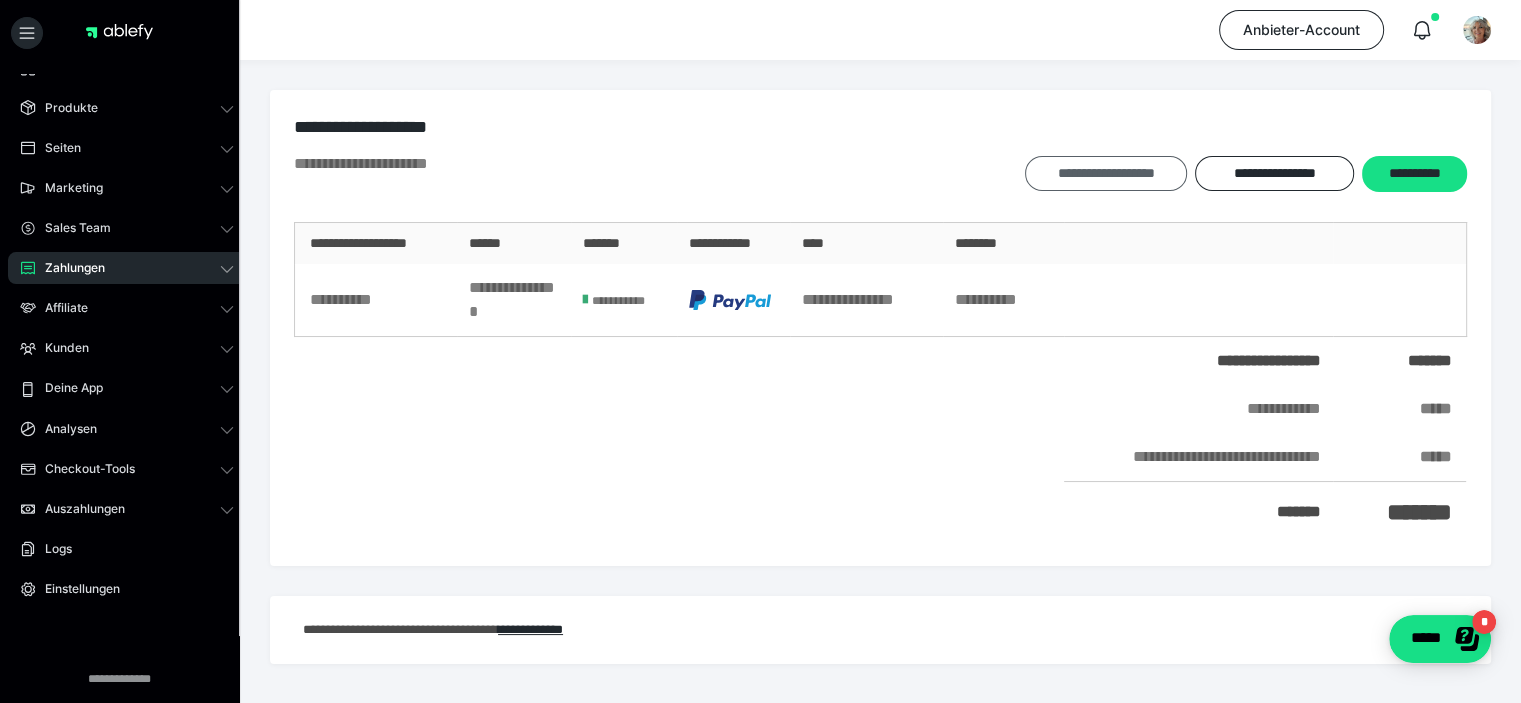 click on "**********" at bounding box center (1106, 173) 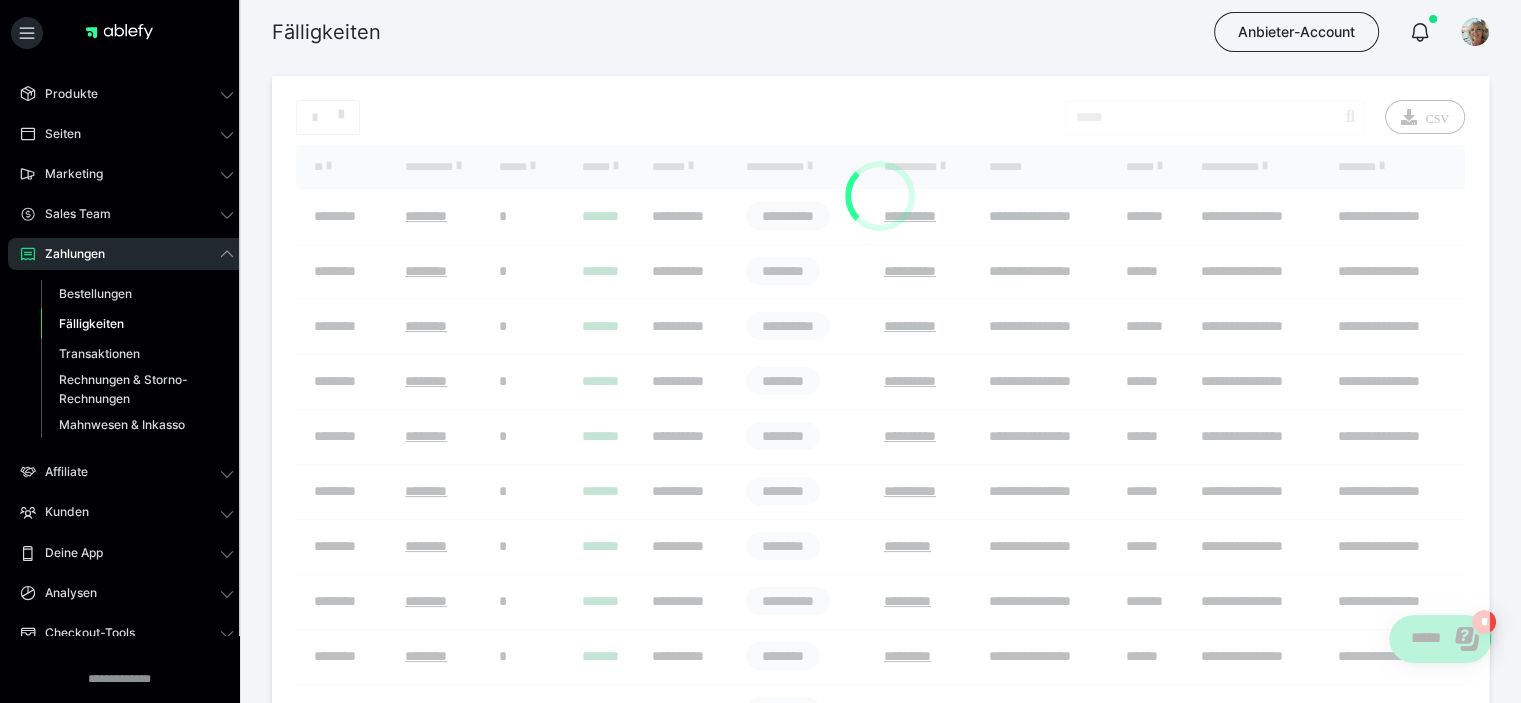 scroll, scrollTop: 144, scrollLeft: 0, axis: vertical 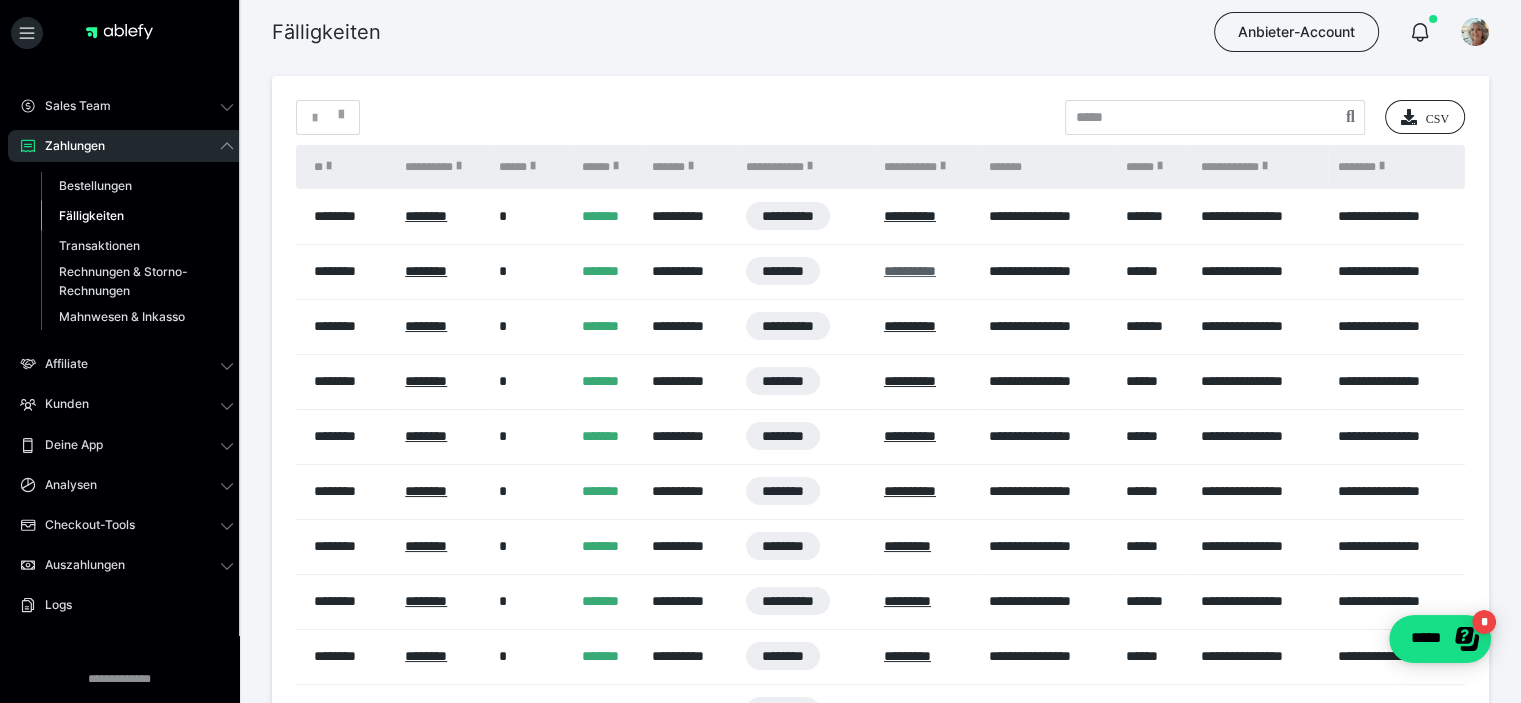 click on "**********" at bounding box center [910, 271] 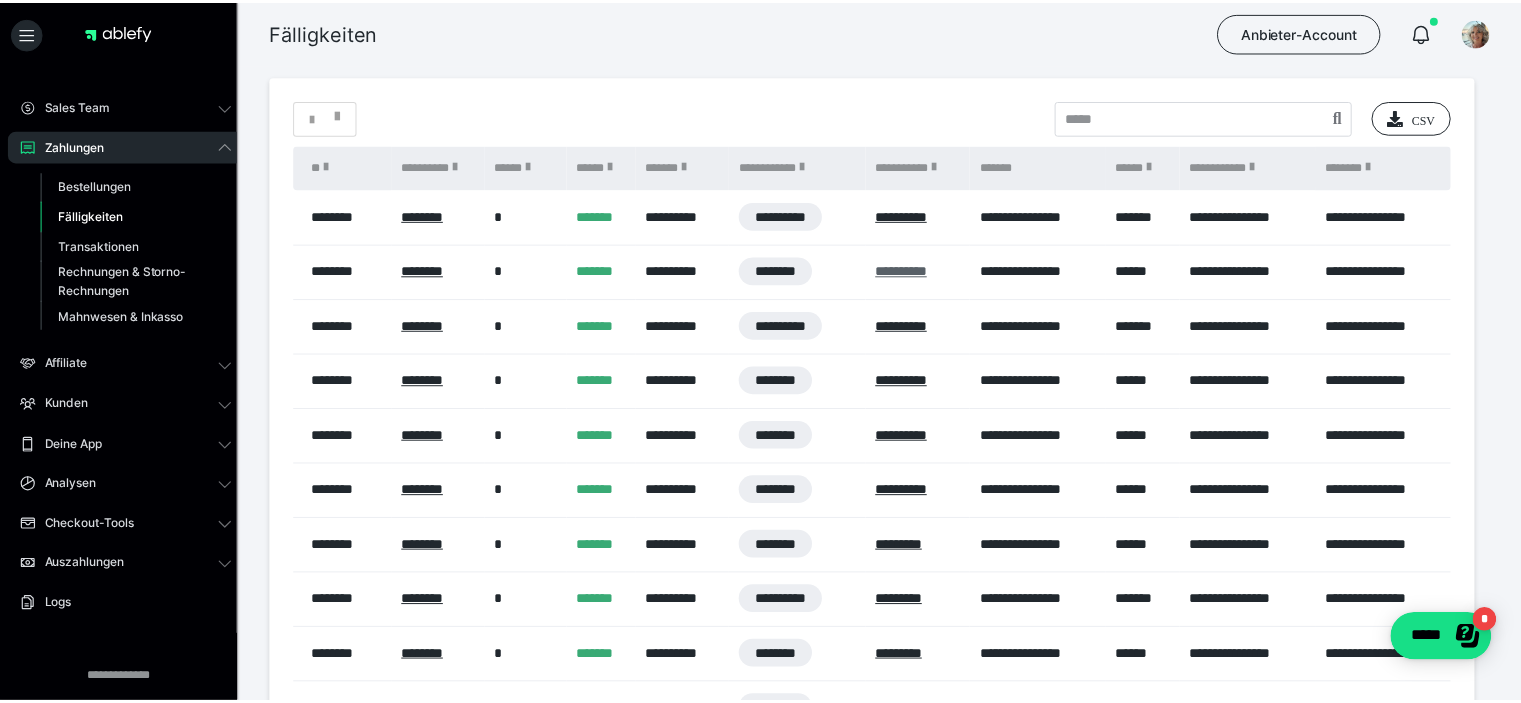 scroll, scrollTop: 36, scrollLeft: 0, axis: vertical 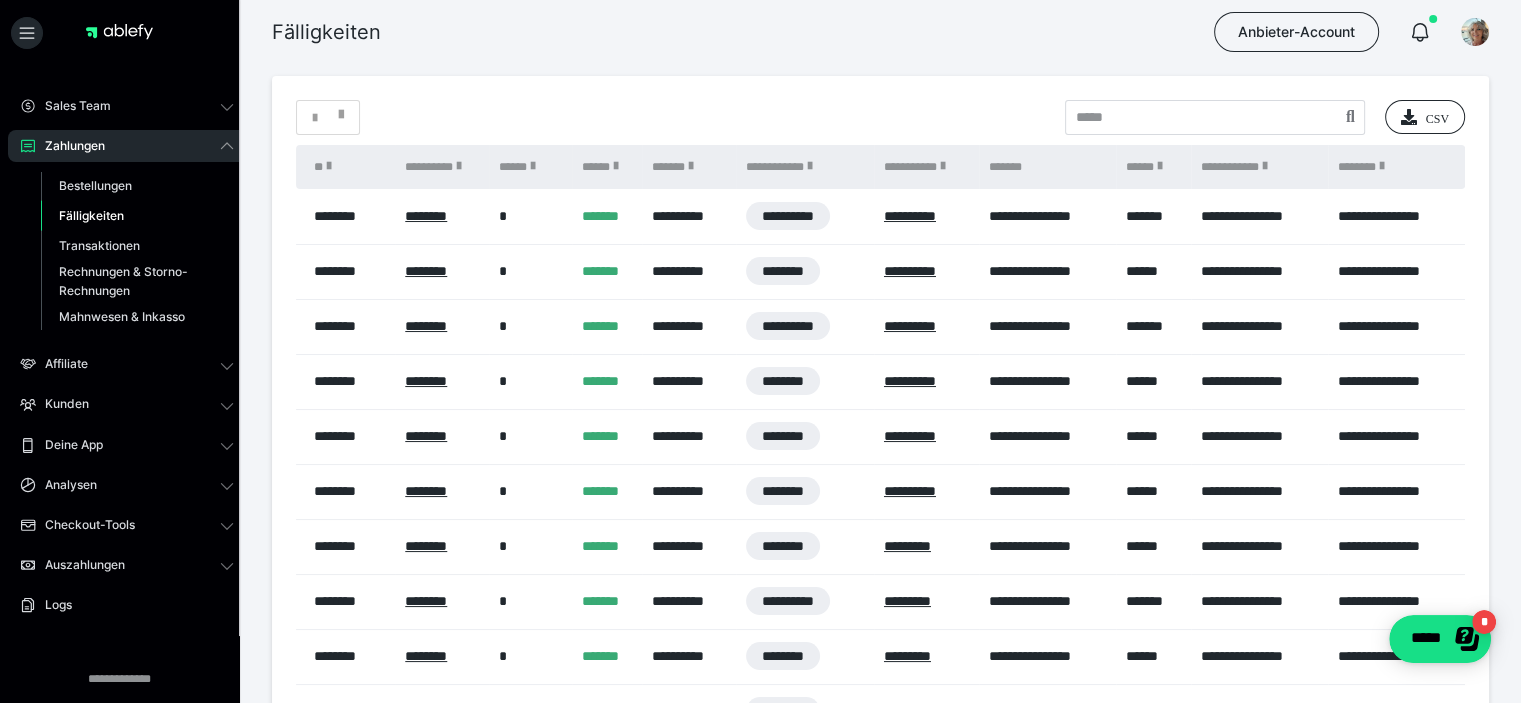 click on "**********" at bounding box center (788, 326) 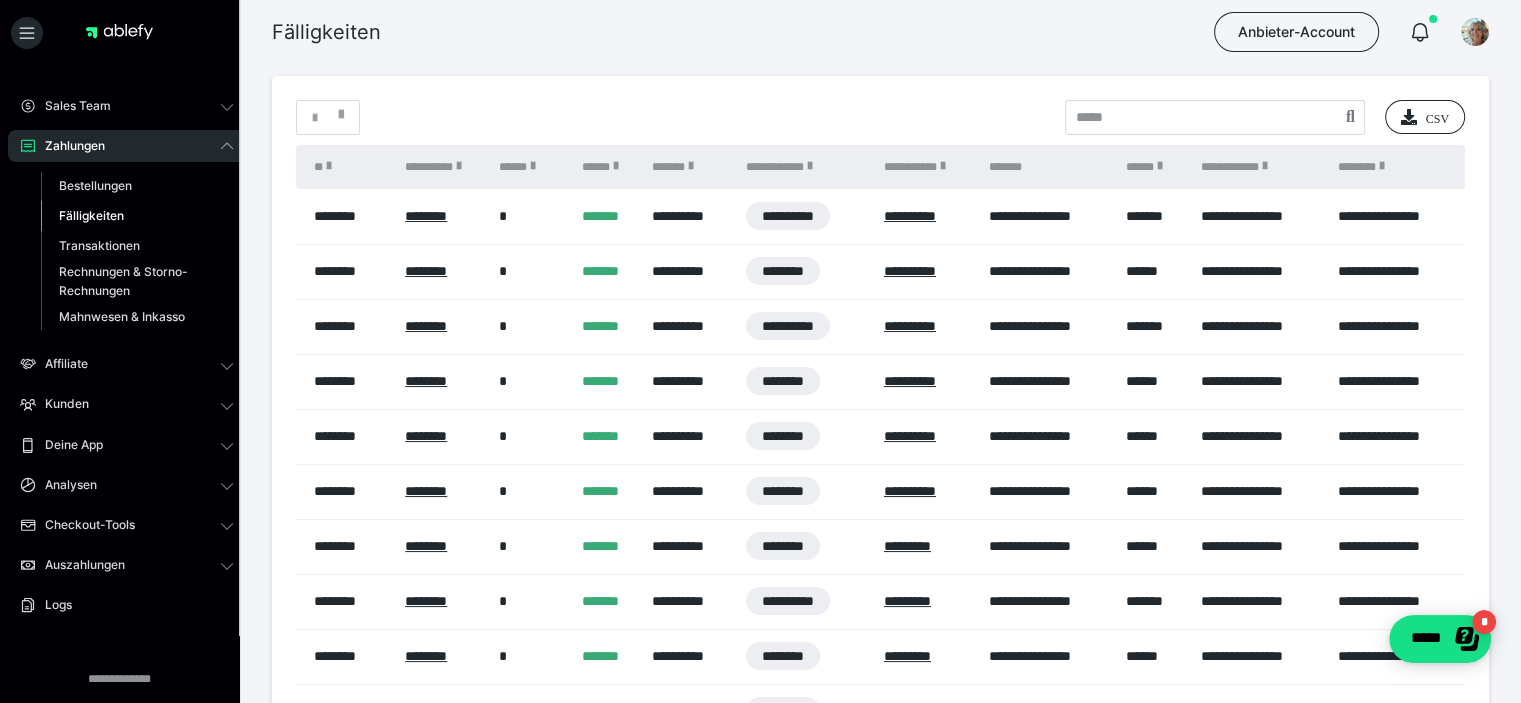 click on "**********" at bounding box center (788, 326) 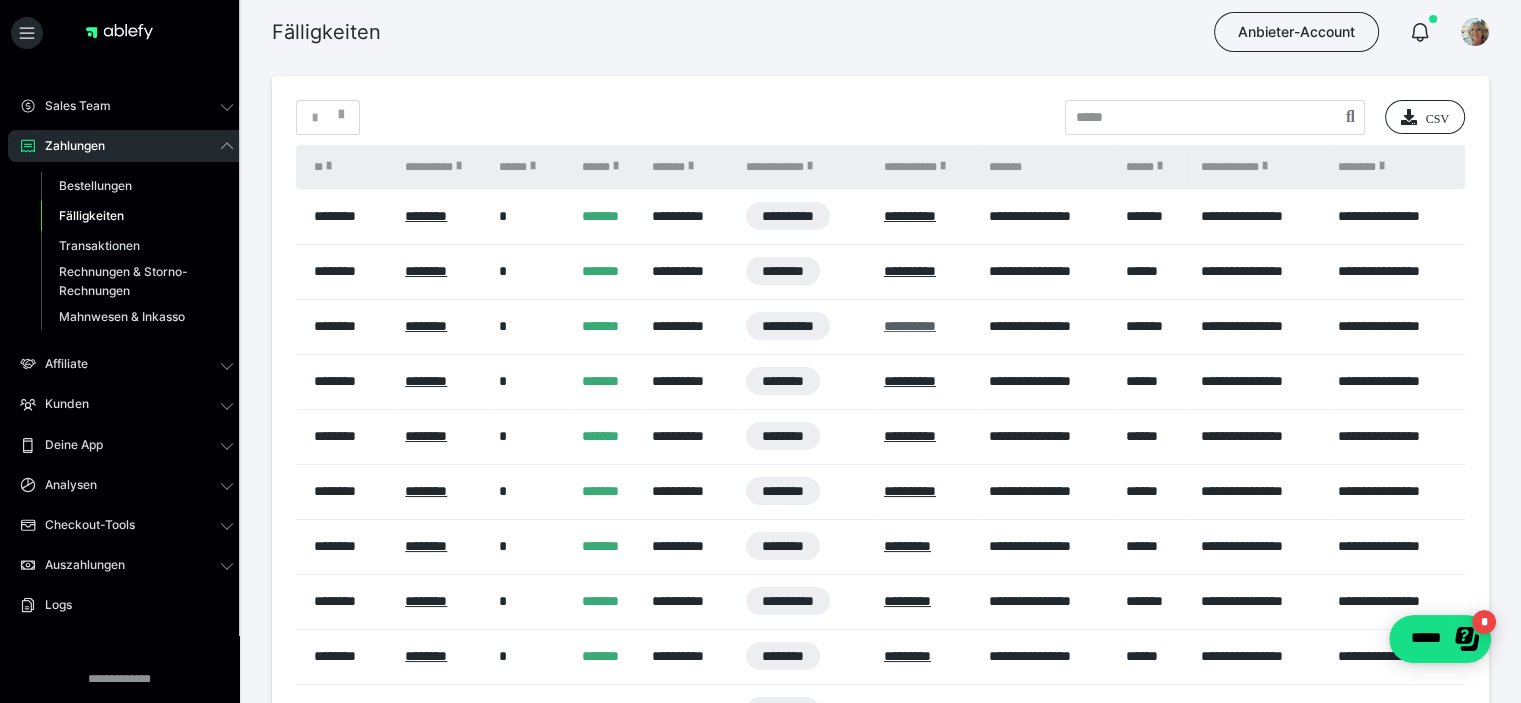 click on "**********" at bounding box center [910, 326] 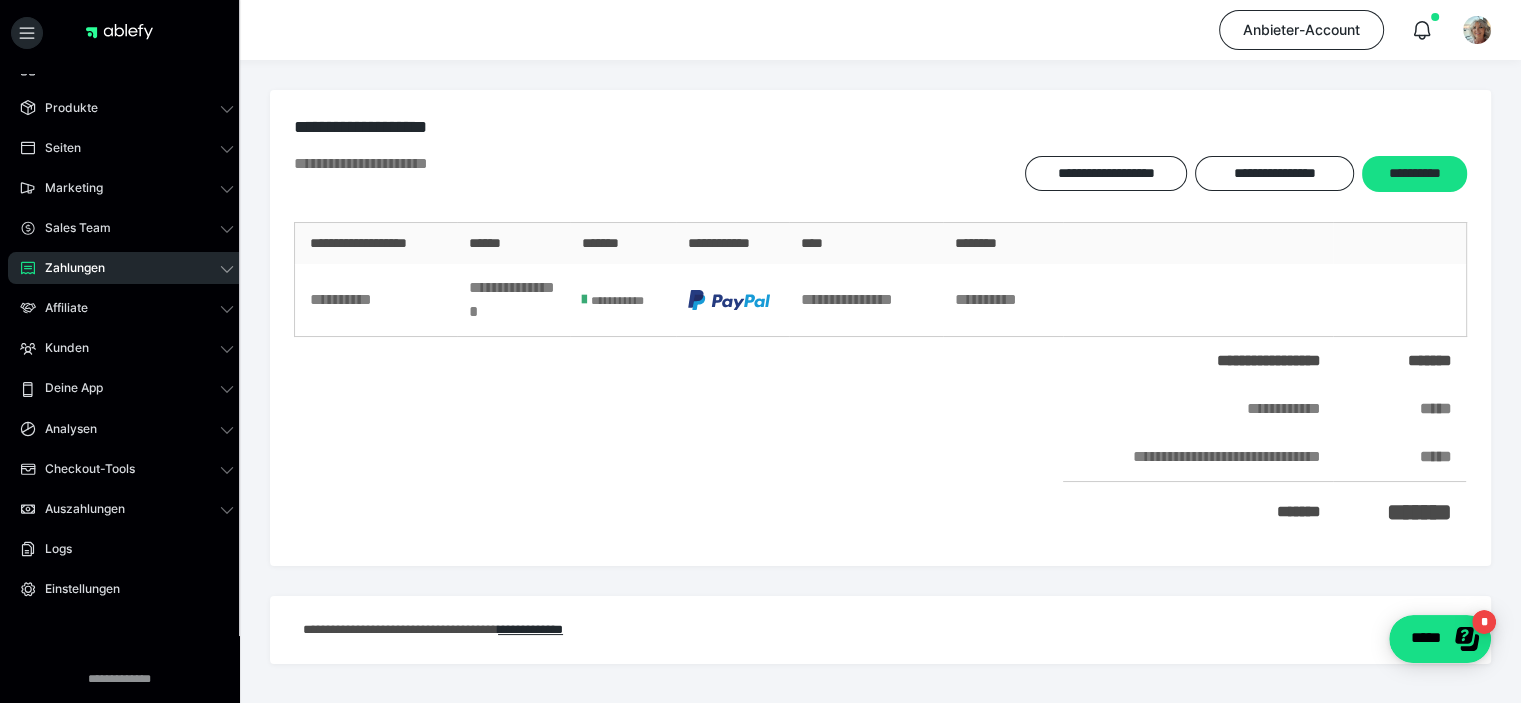 scroll, scrollTop: 0, scrollLeft: 0, axis: both 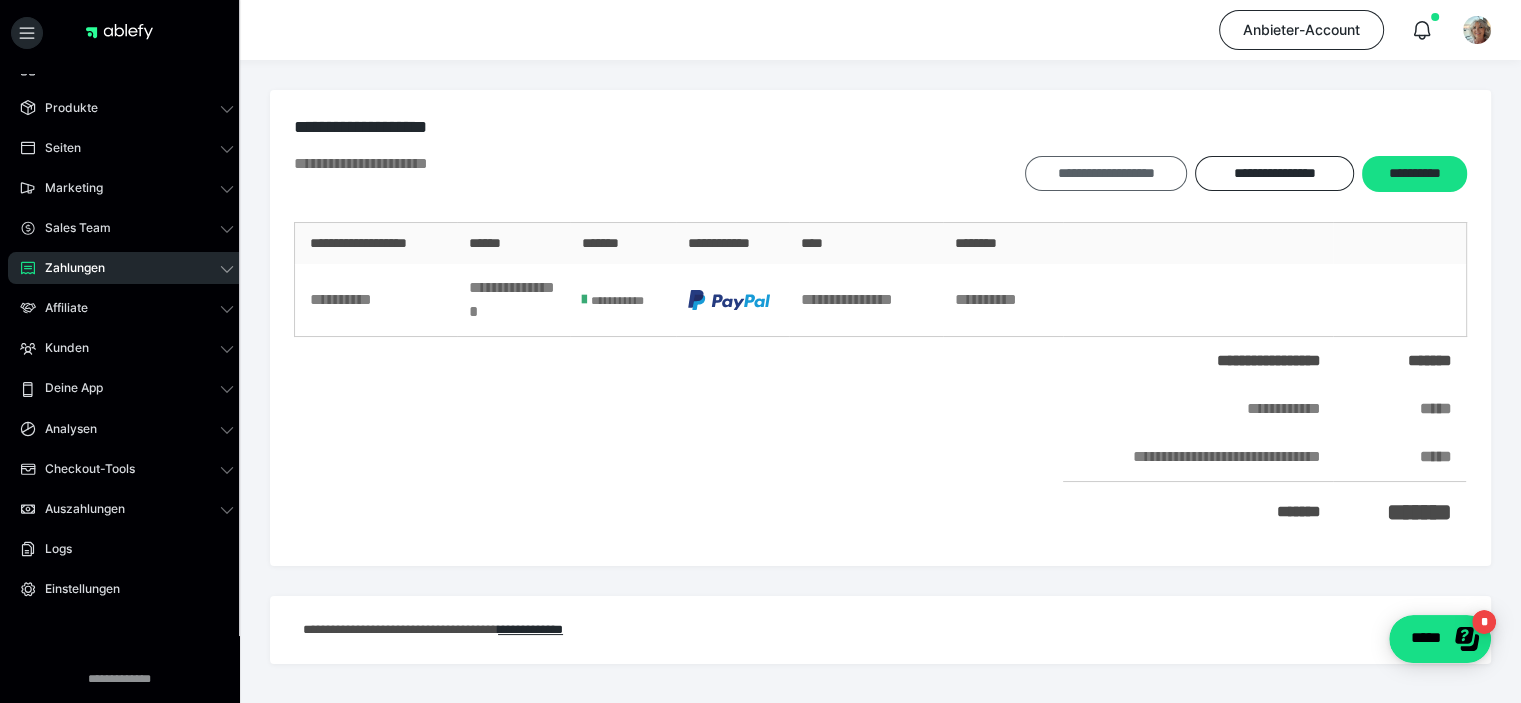 click on "**********" at bounding box center (1106, 173) 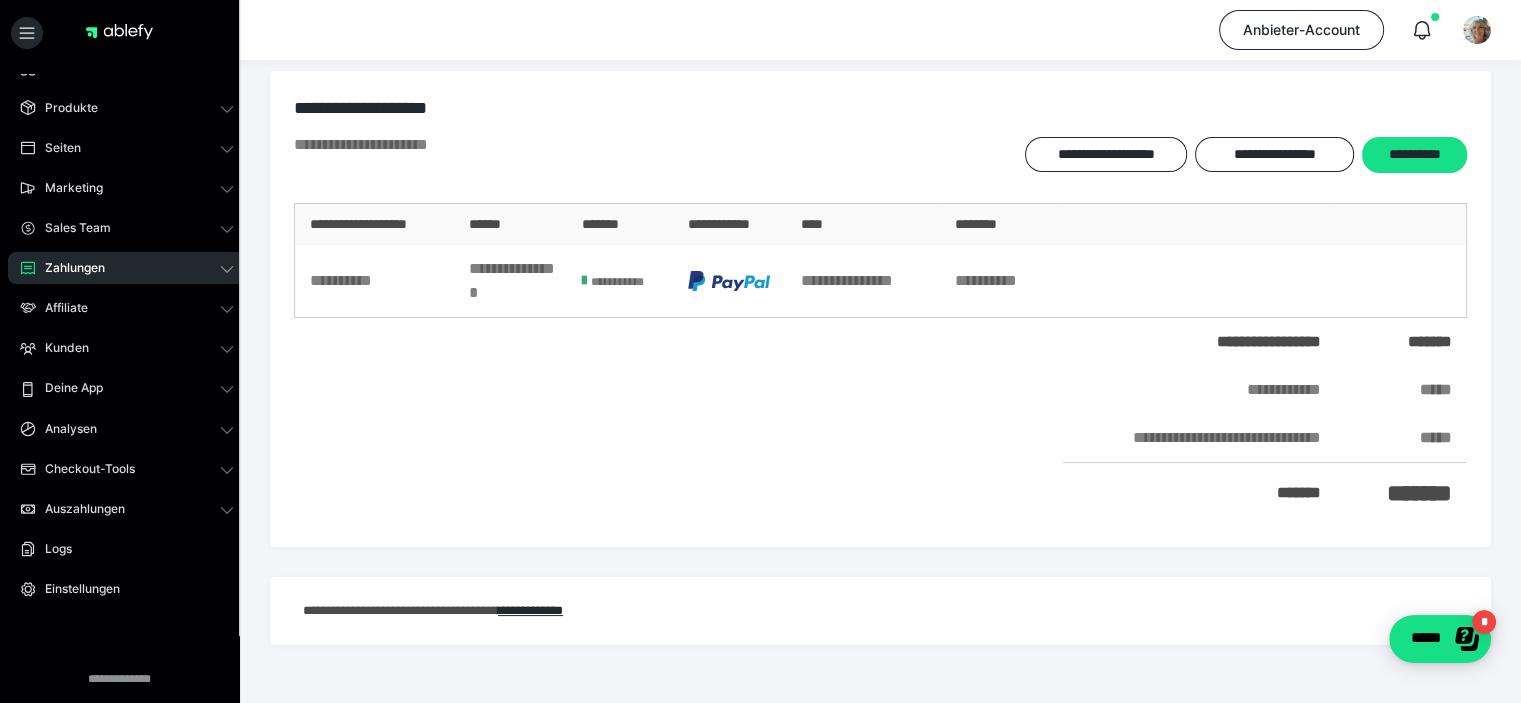 scroll, scrollTop: 13, scrollLeft: 0, axis: vertical 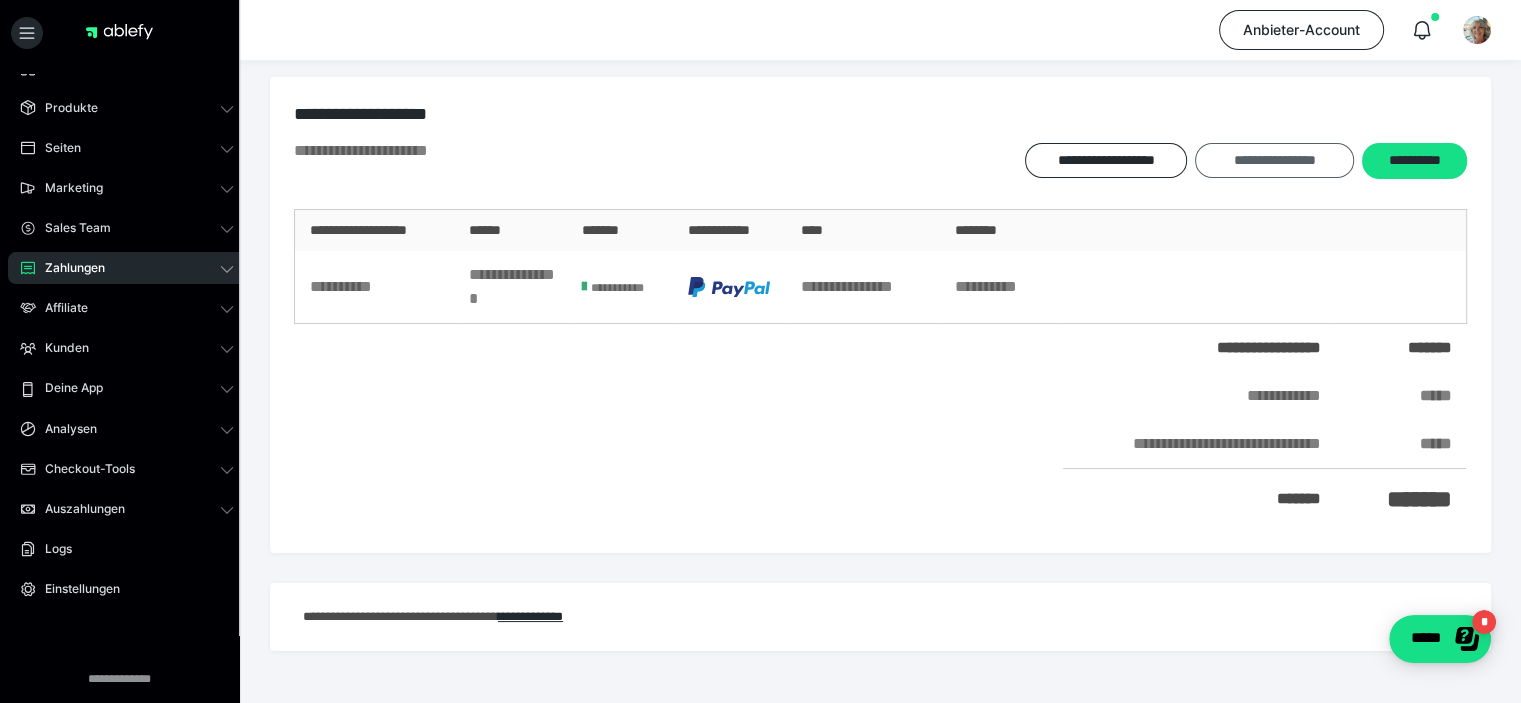 click on "**********" at bounding box center [1274, 160] 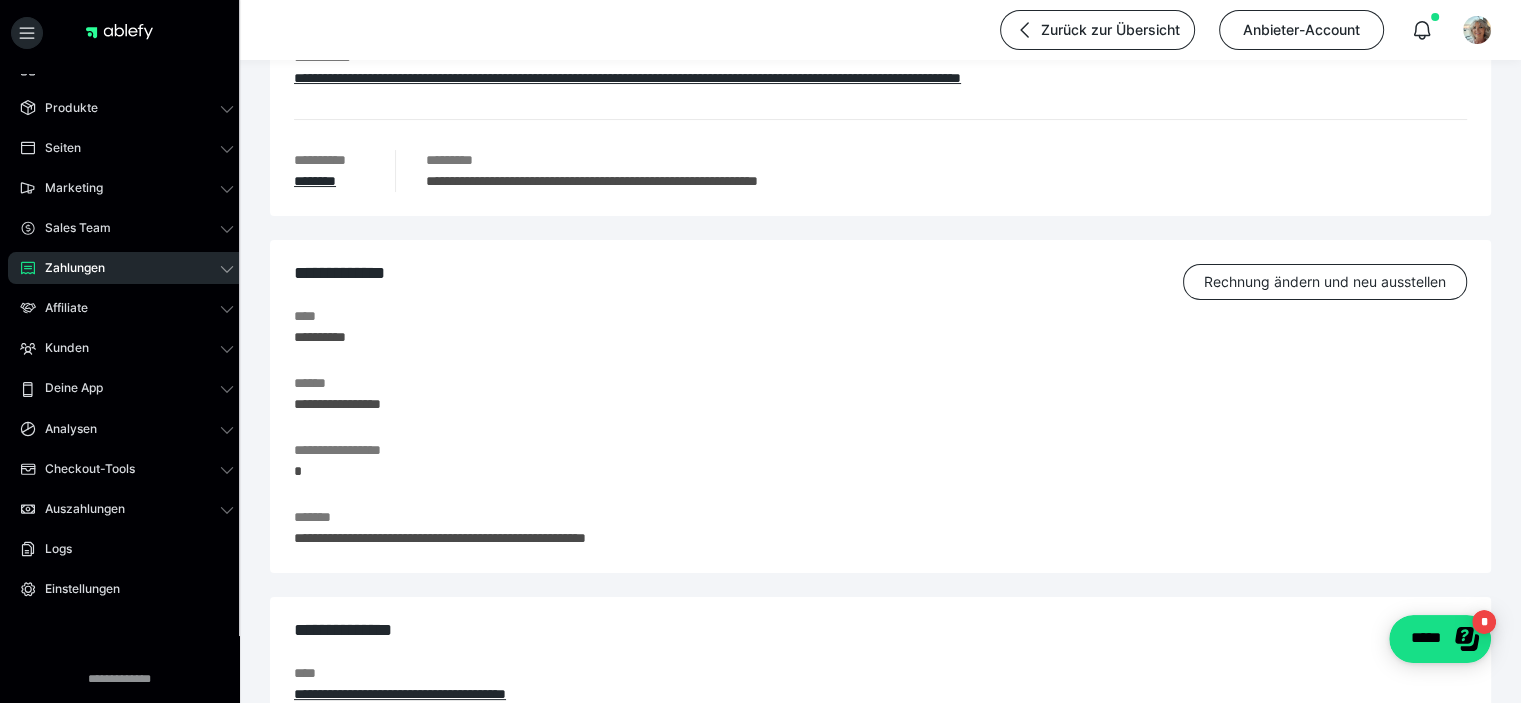 scroll, scrollTop: 0, scrollLeft: 0, axis: both 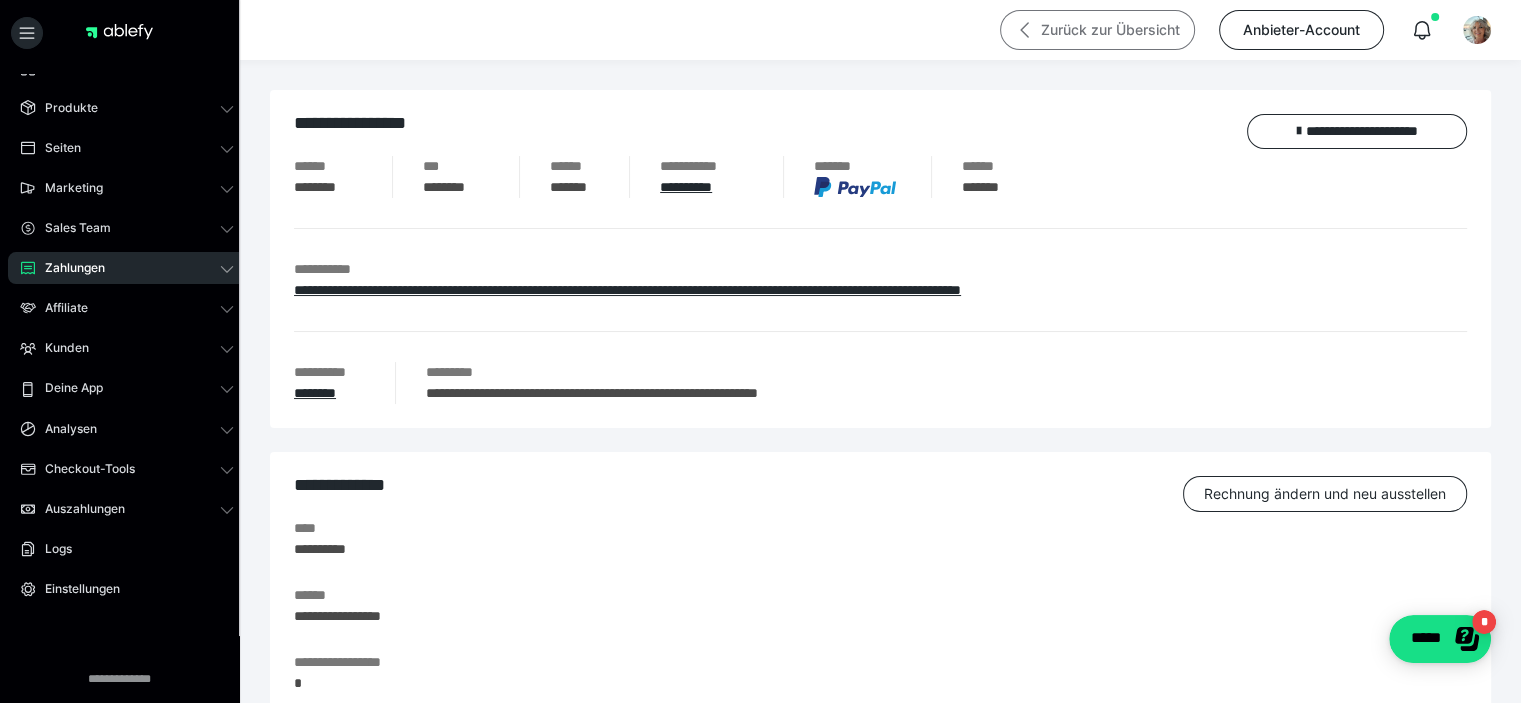 click 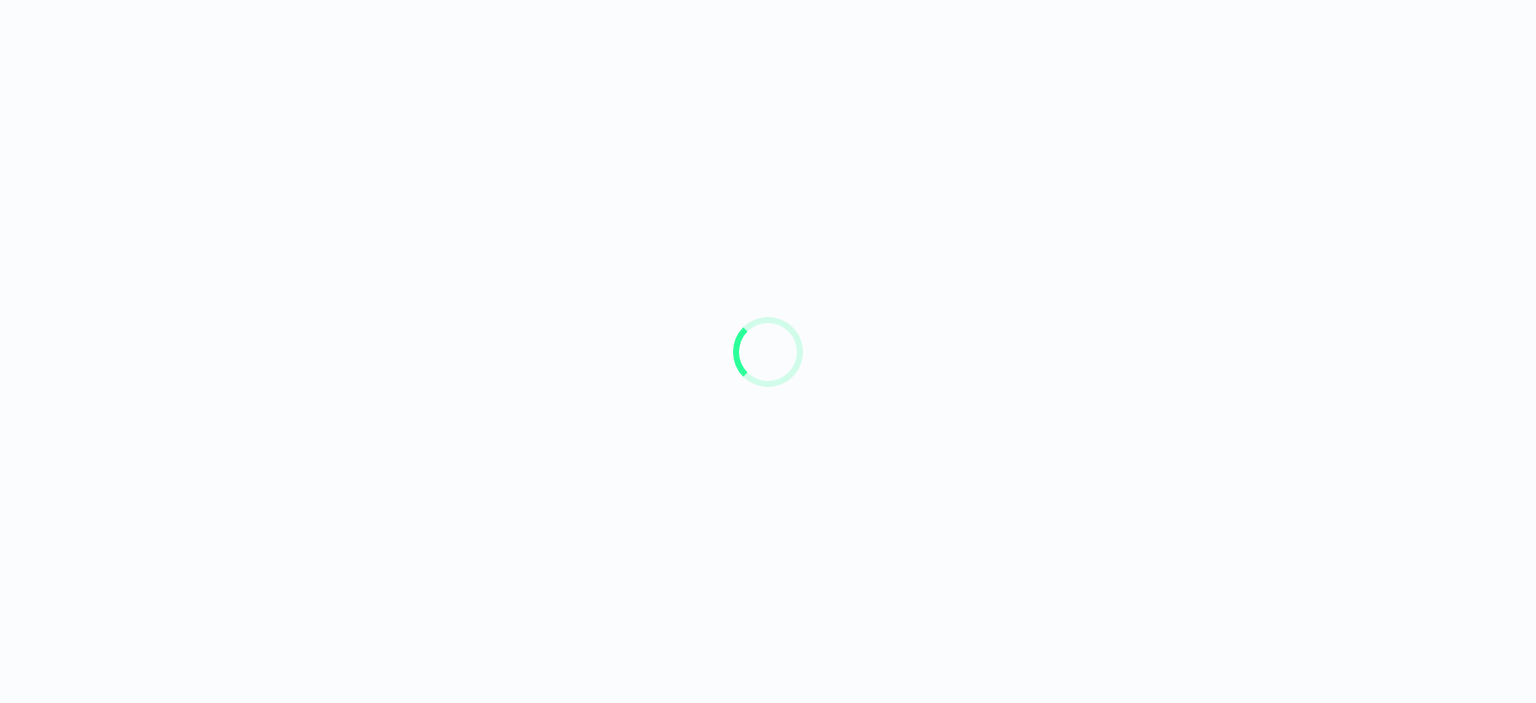 scroll, scrollTop: 0, scrollLeft: 0, axis: both 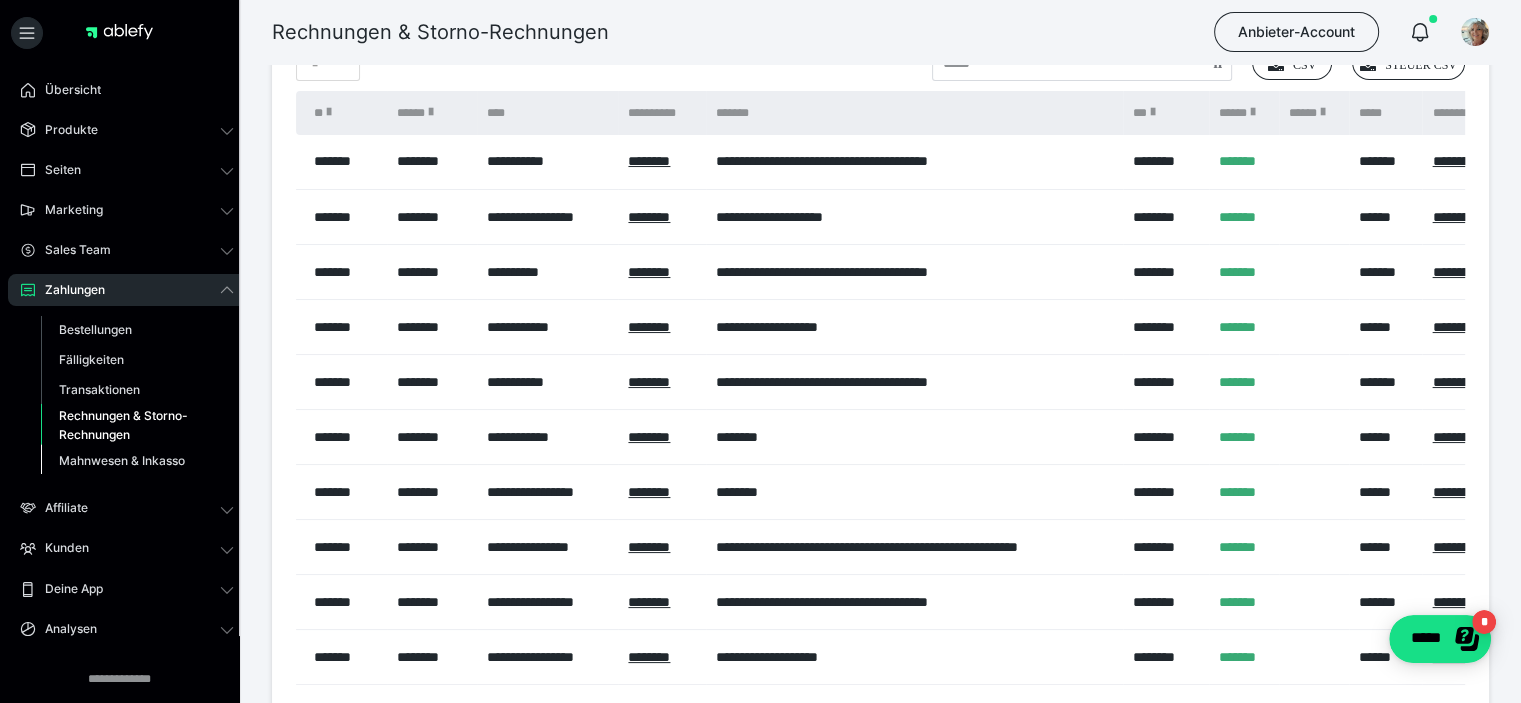 click on "Mahnwesen & Inkasso" at bounding box center [122, 460] 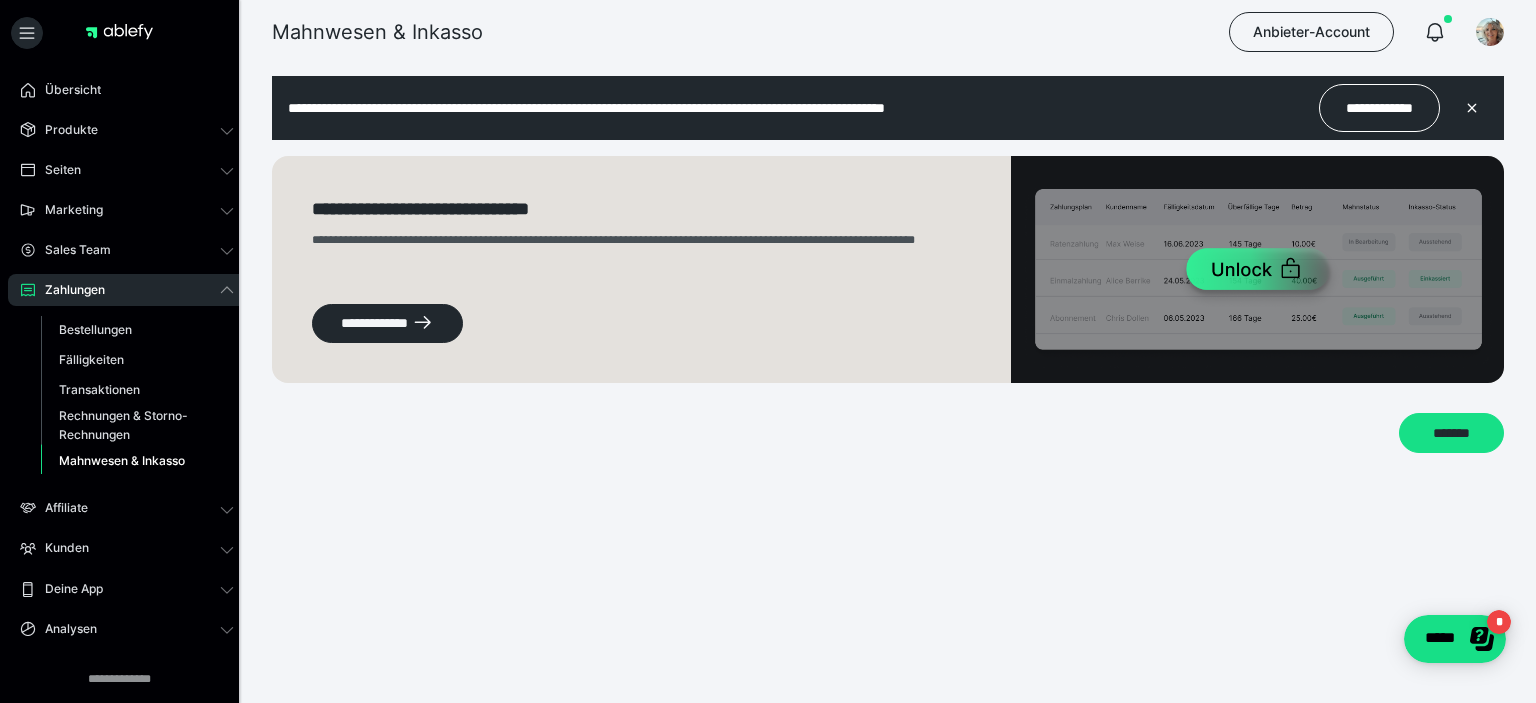 scroll, scrollTop: 0, scrollLeft: 0, axis: both 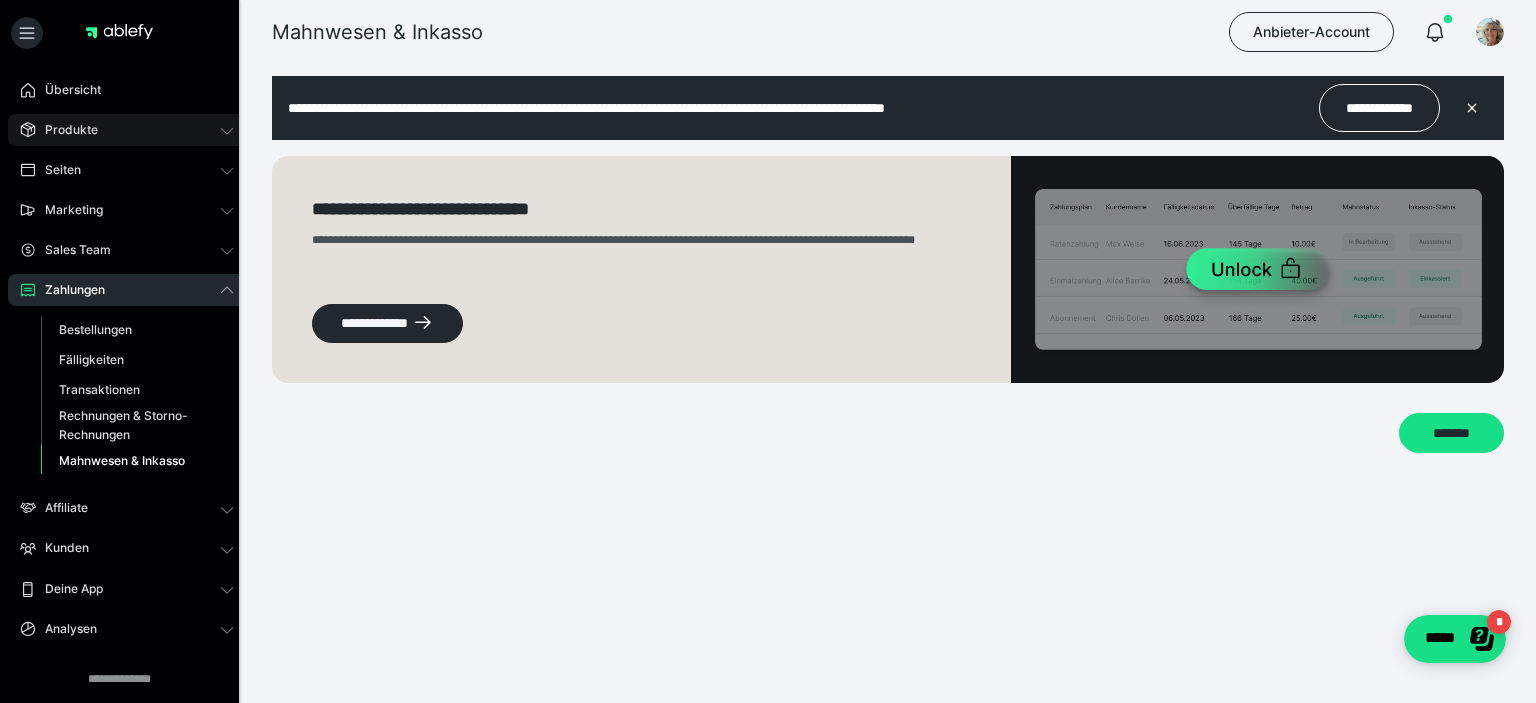 click 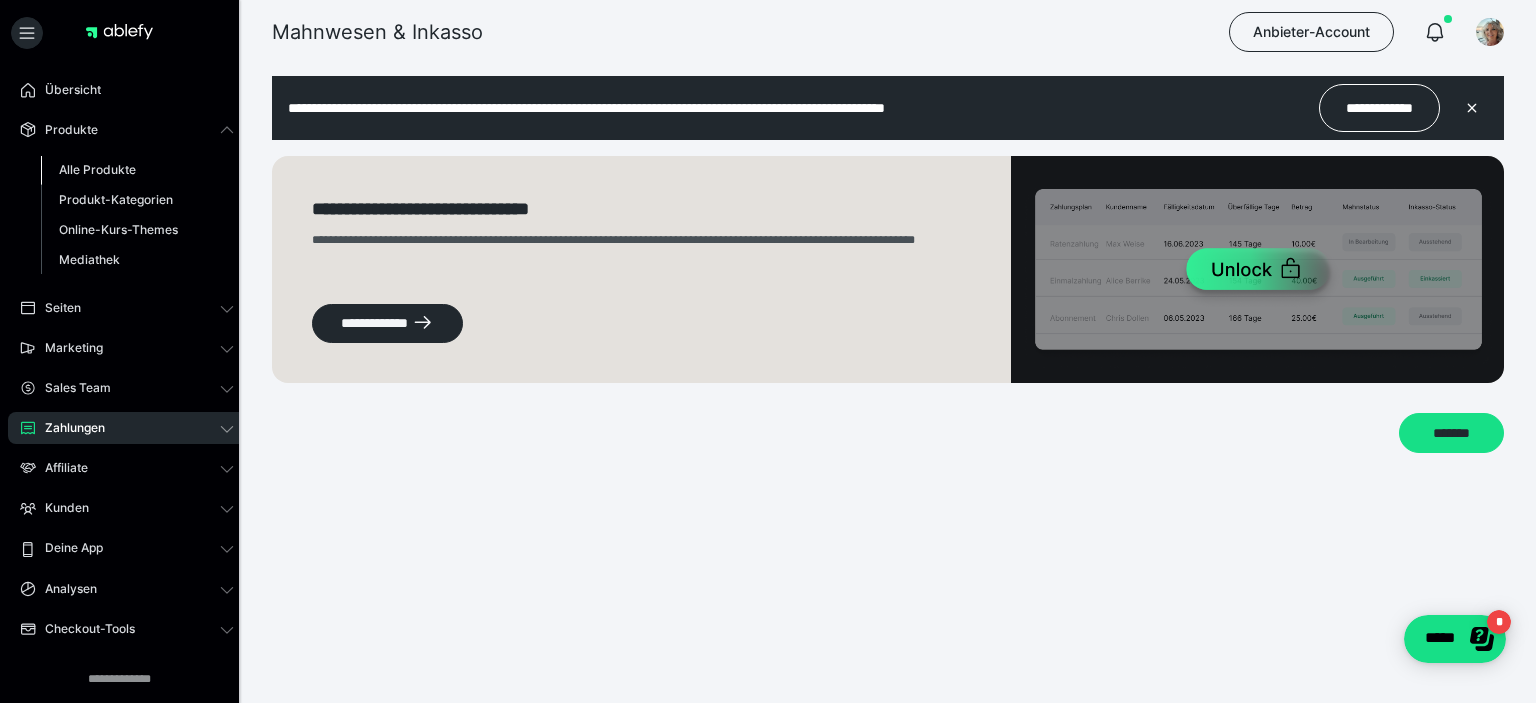 click on "Alle Produkte" at bounding box center (97, 169) 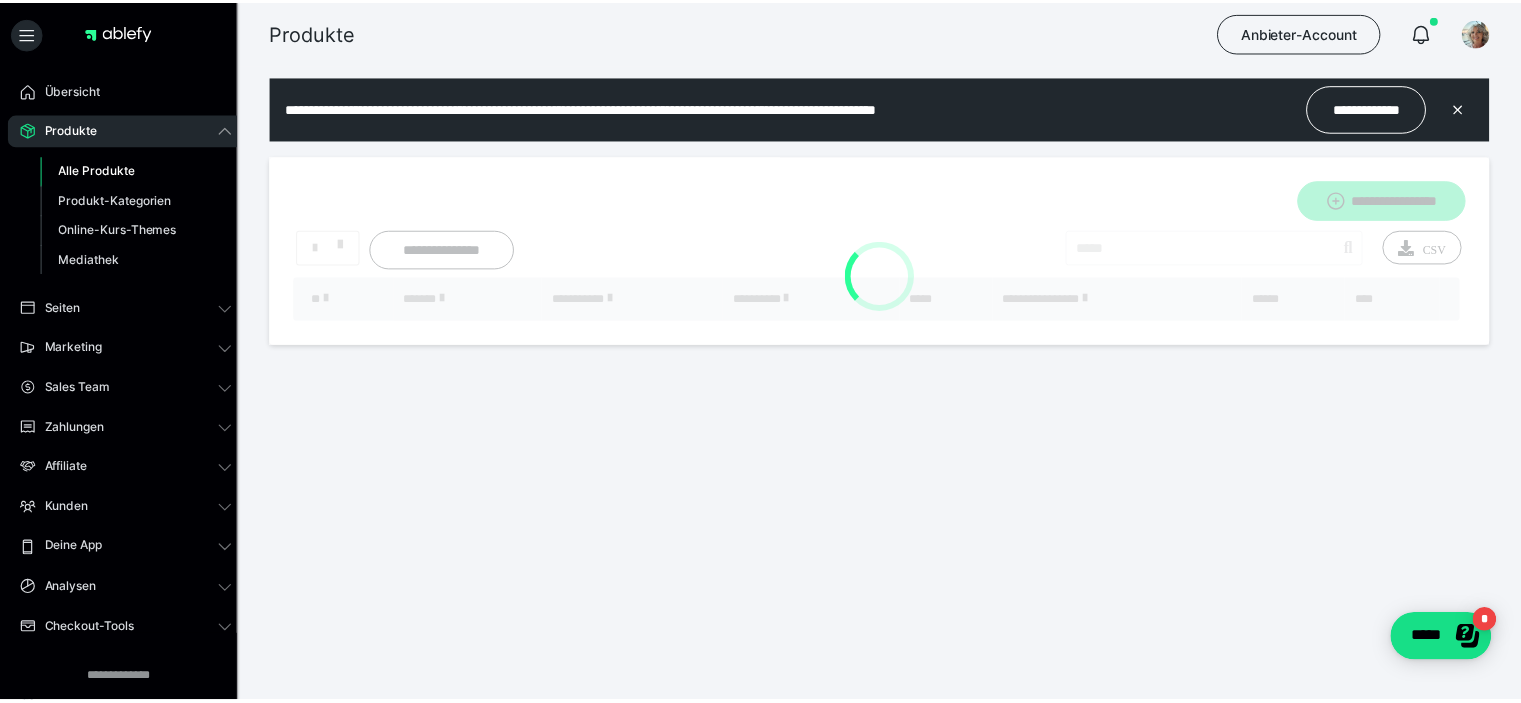 scroll, scrollTop: 0, scrollLeft: 0, axis: both 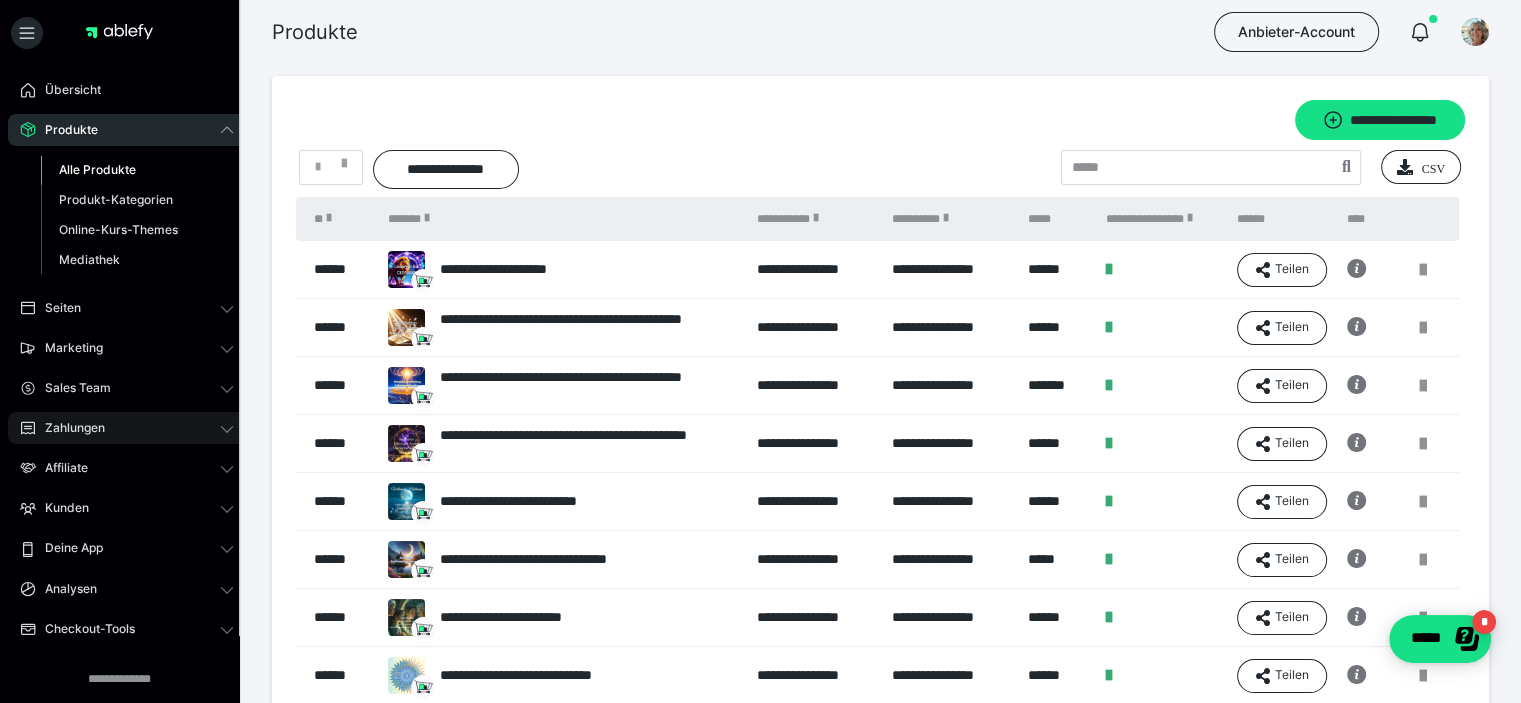 click 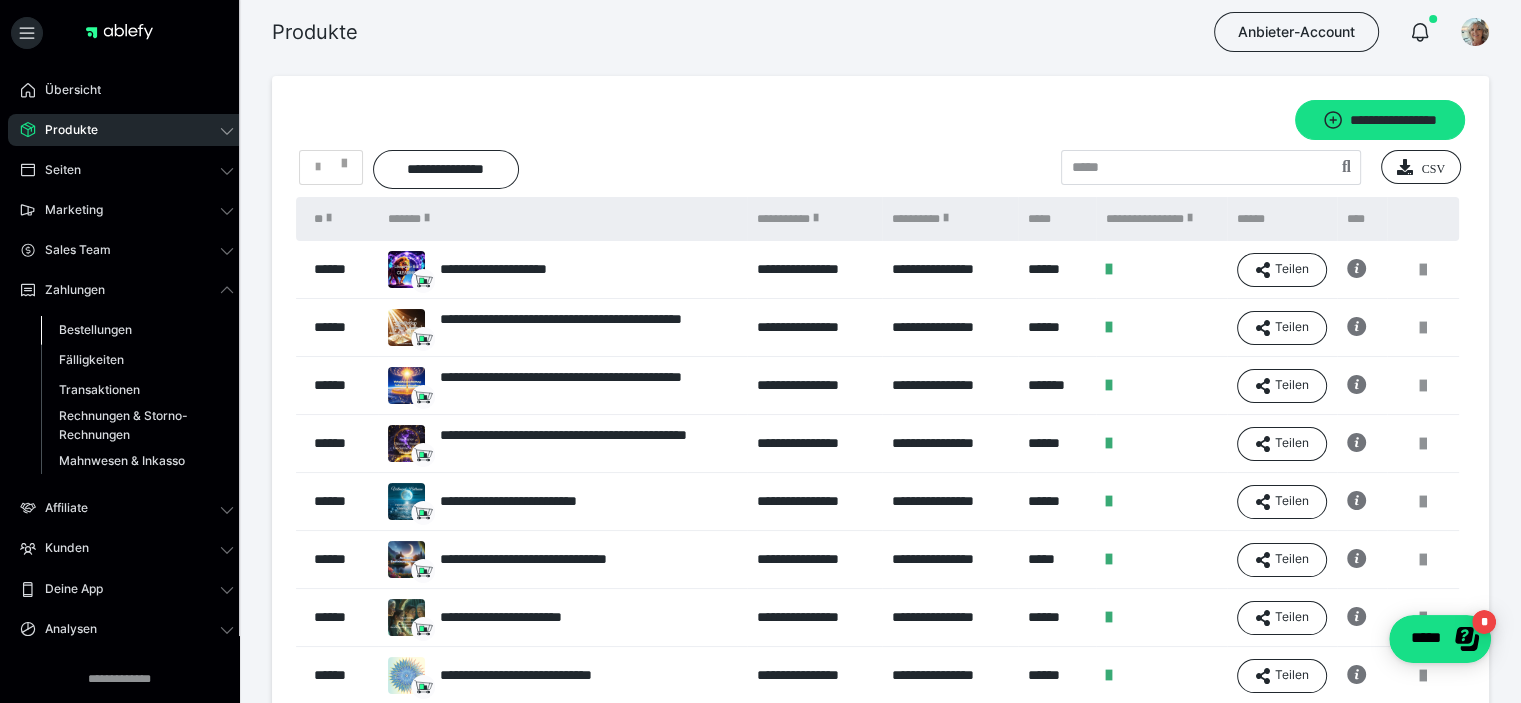 click on "Bestellungen" at bounding box center (95, 329) 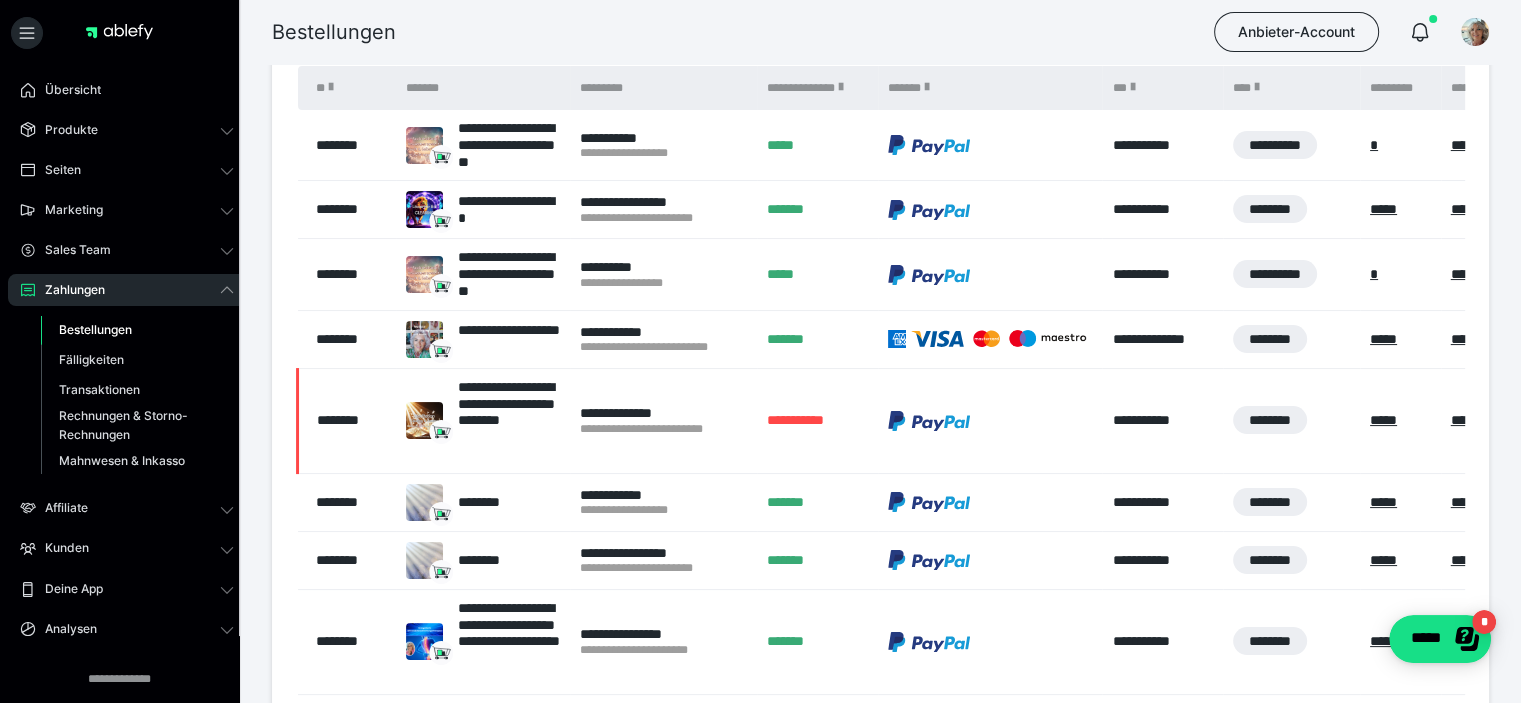 scroll, scrollTop: 120, scrollLeft: 0, axis: vertical 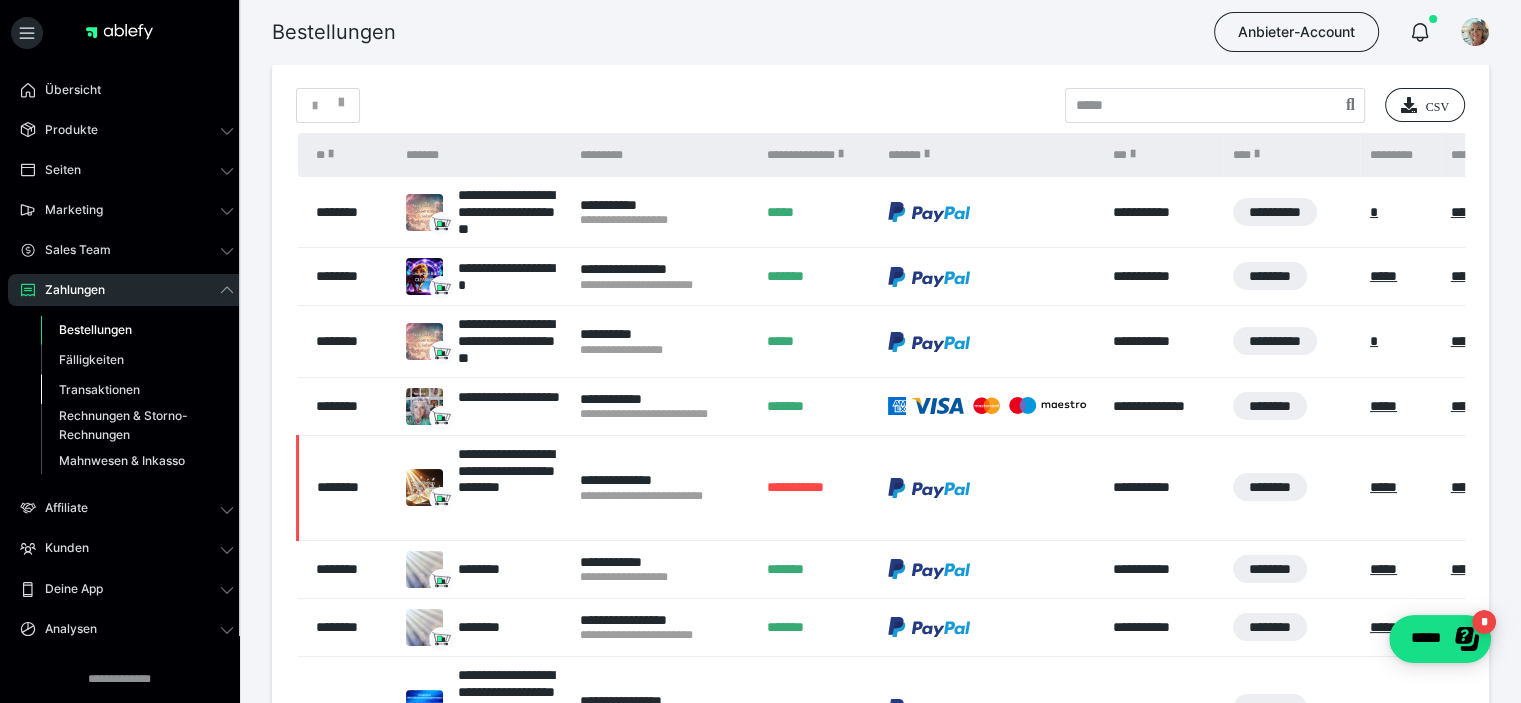 click on "Transaktionen" at bounding box center [99, 389] 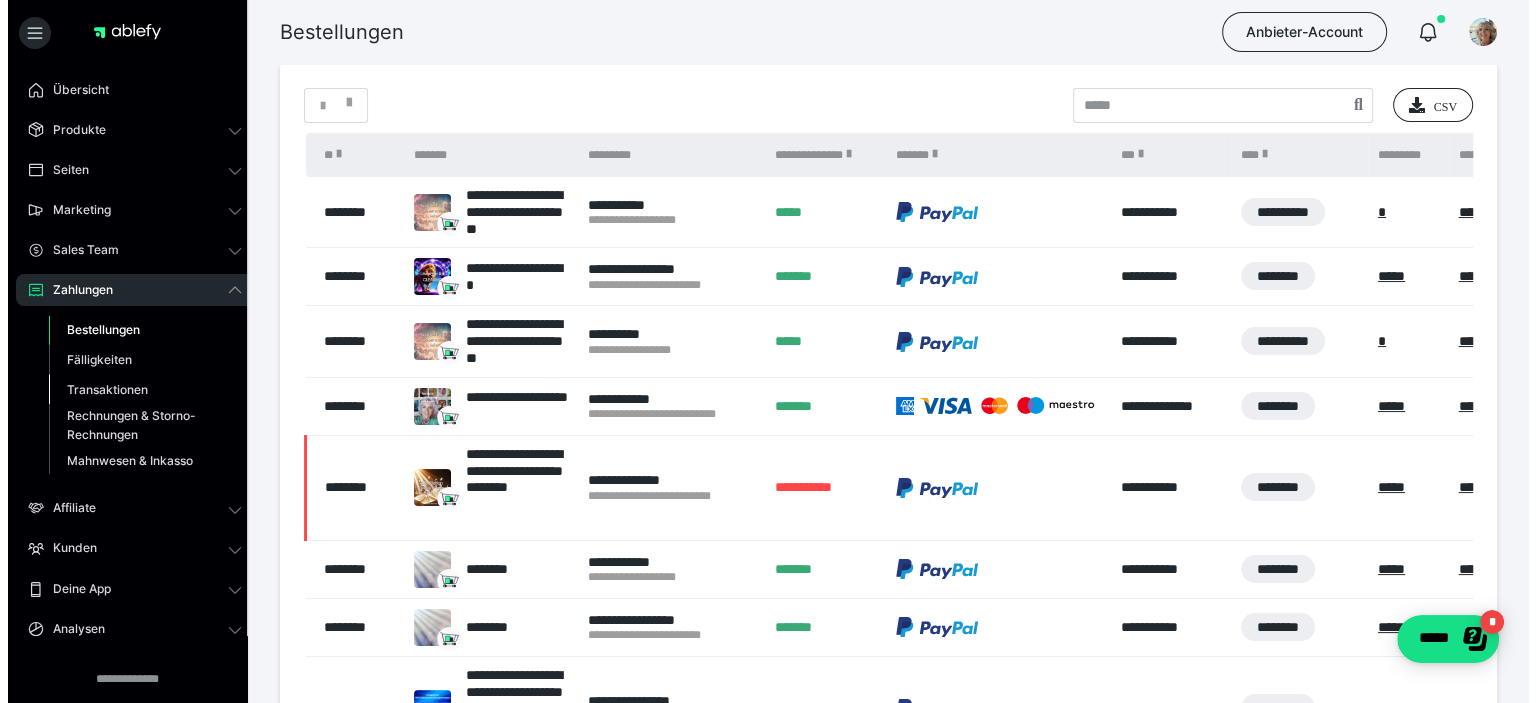 scroll, scrollTop: 0, scrollLeft: 0, axis: both 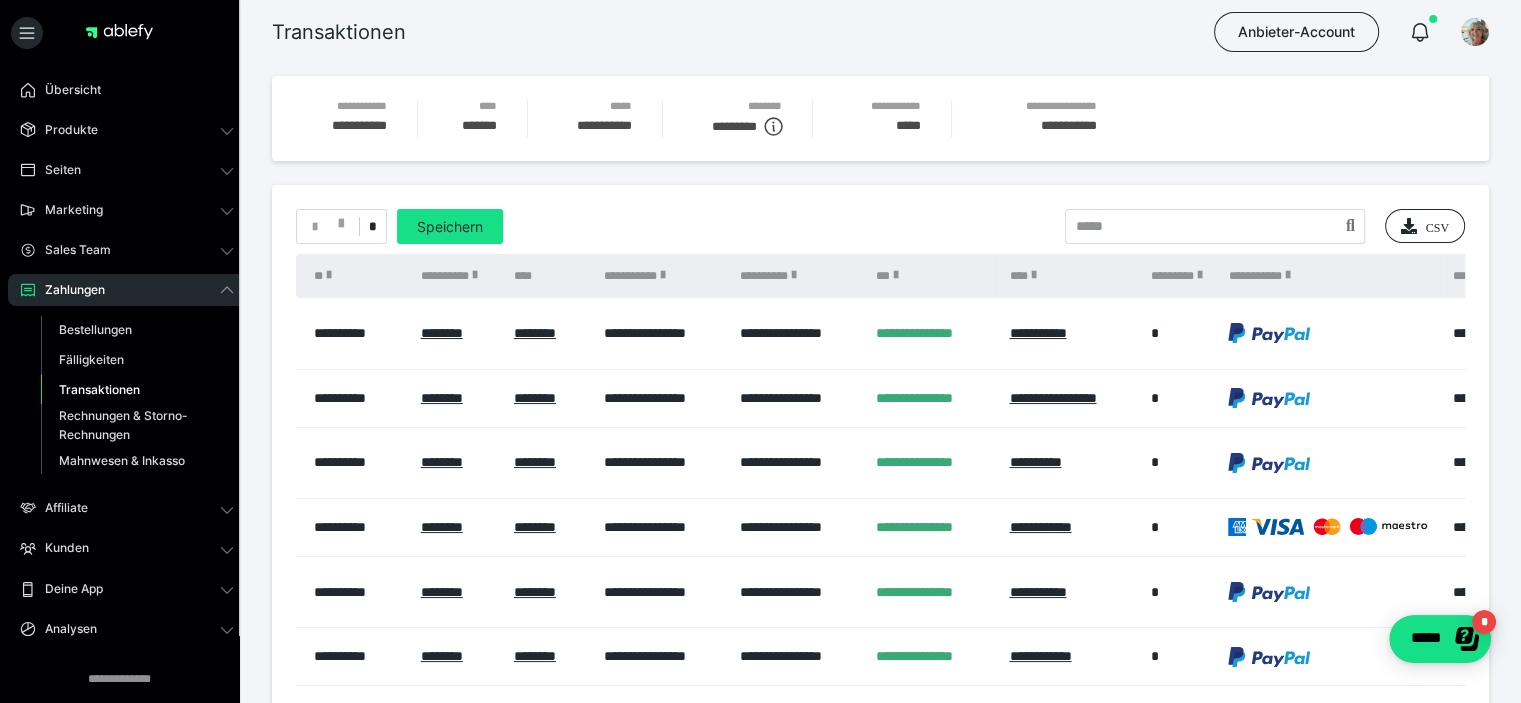 click on "**********" at bounding box center [662, 462] 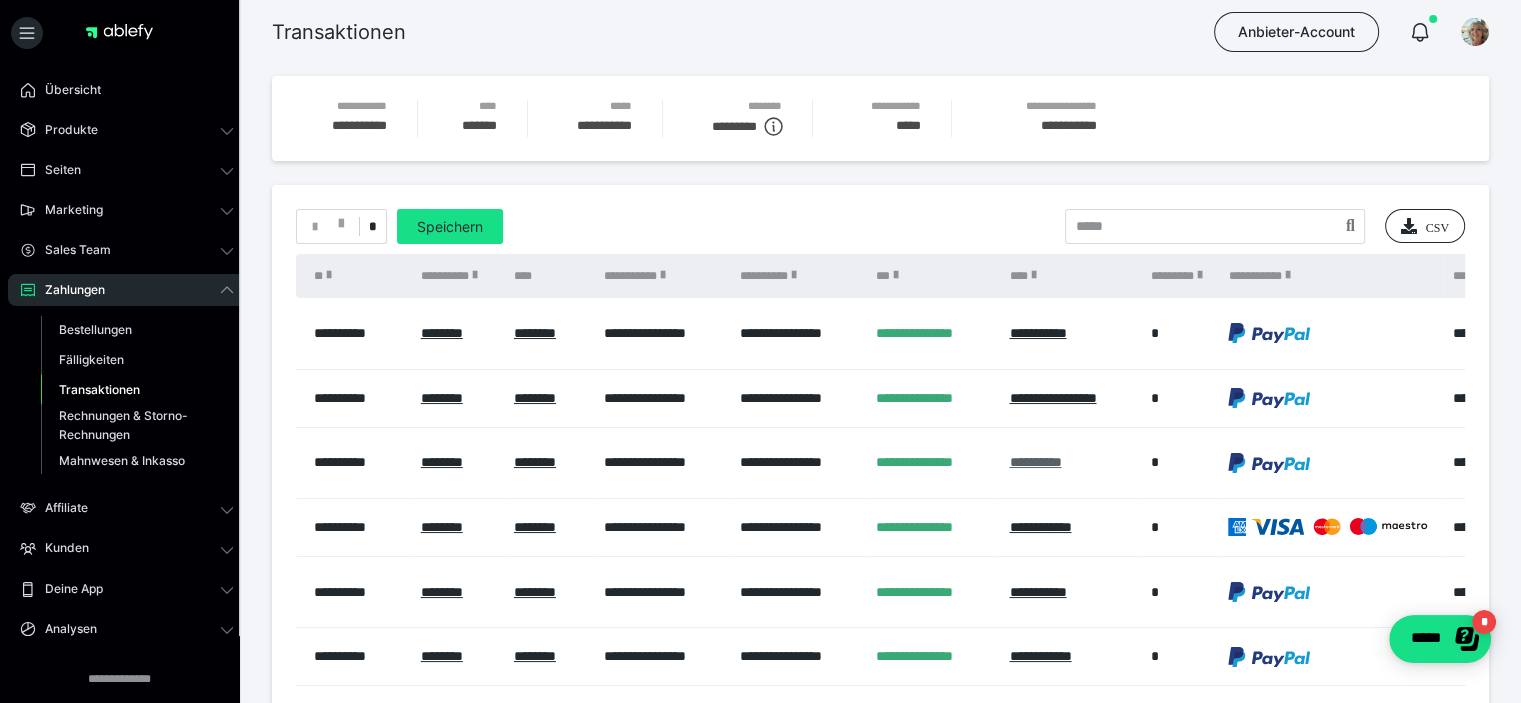 click on "**********" at bounding box center (1035, 462) 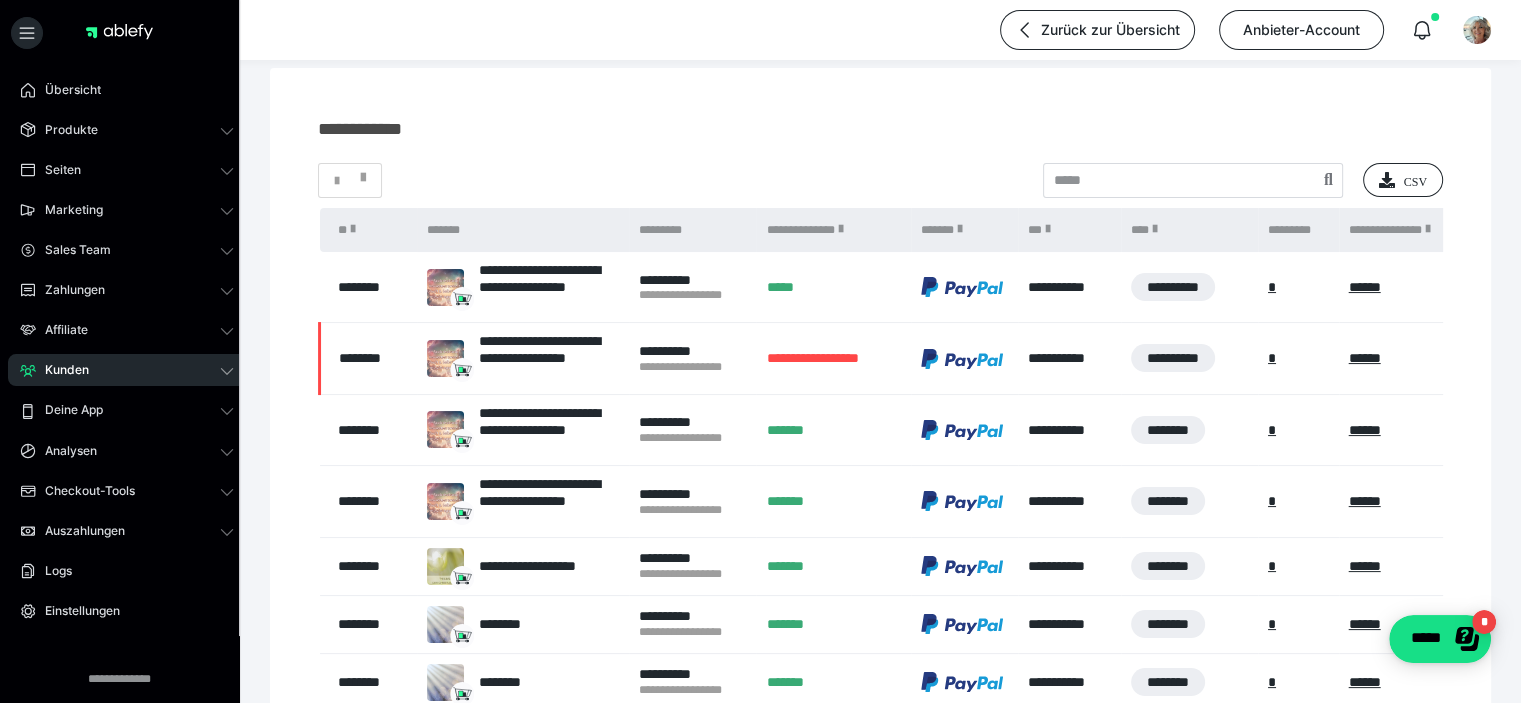 scroll, scrollTop: 0, scrollLeft: 0, axis: both 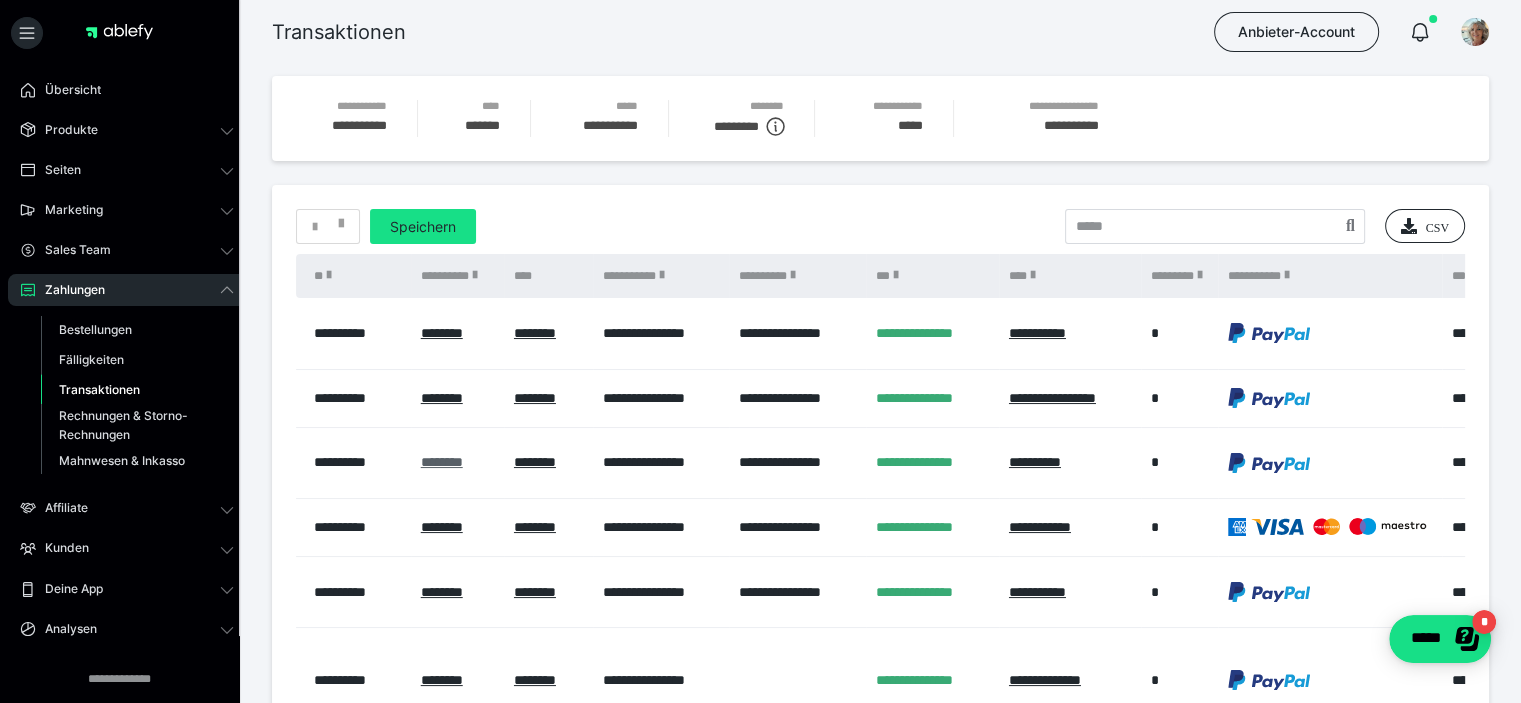 click on "********" at bounding box center [442, 462] 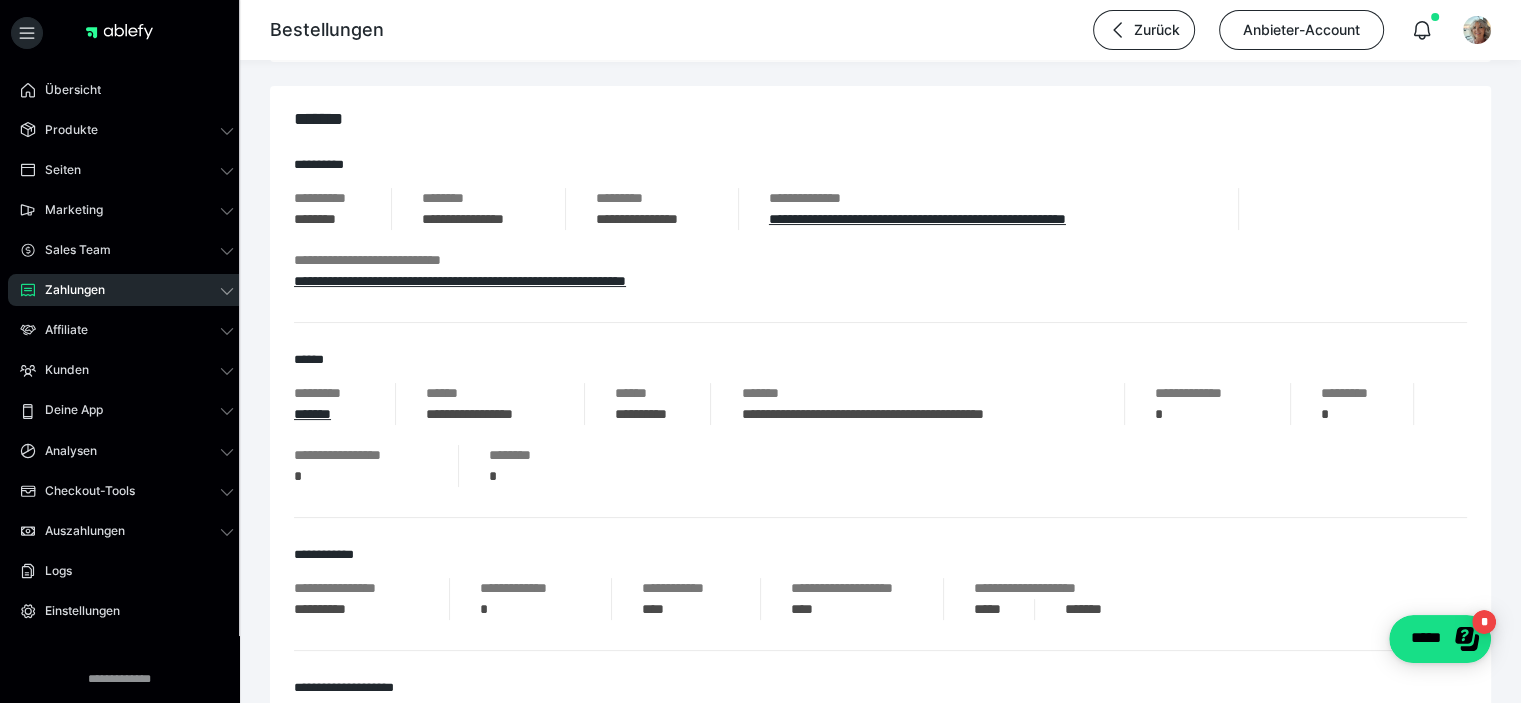 scroll, scrollTop: 200, scrollLeft: 0, axis: vertical 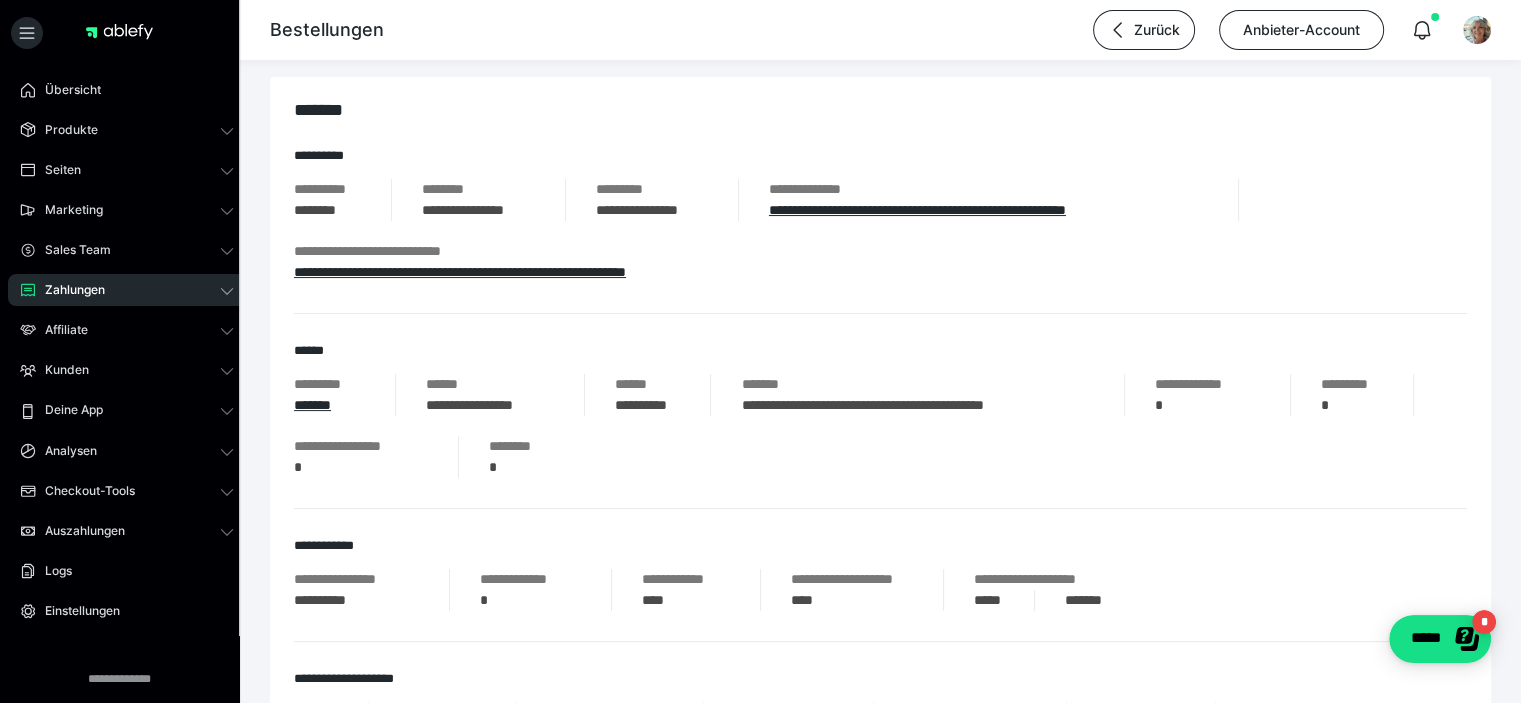 click 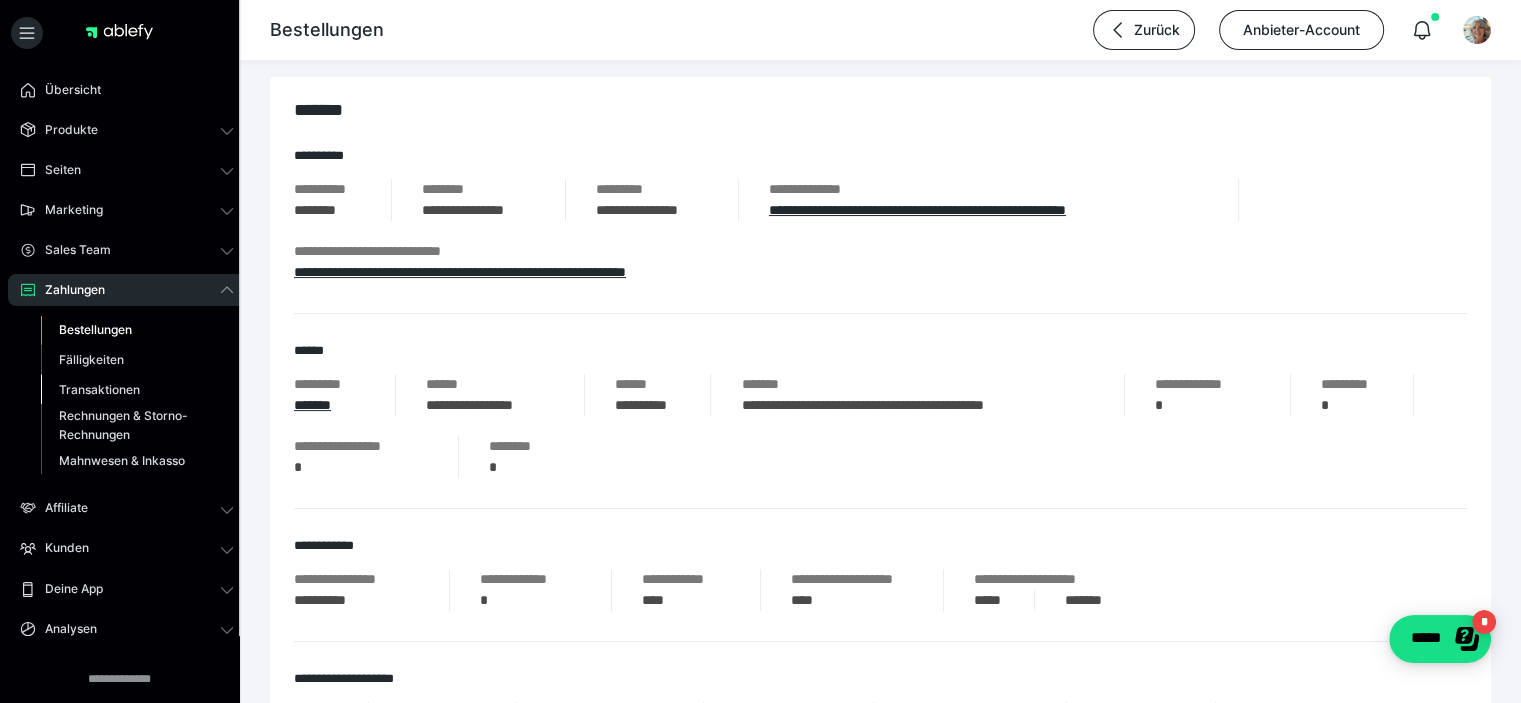 click on "Transaktionen" at bounding box center (99, 389) 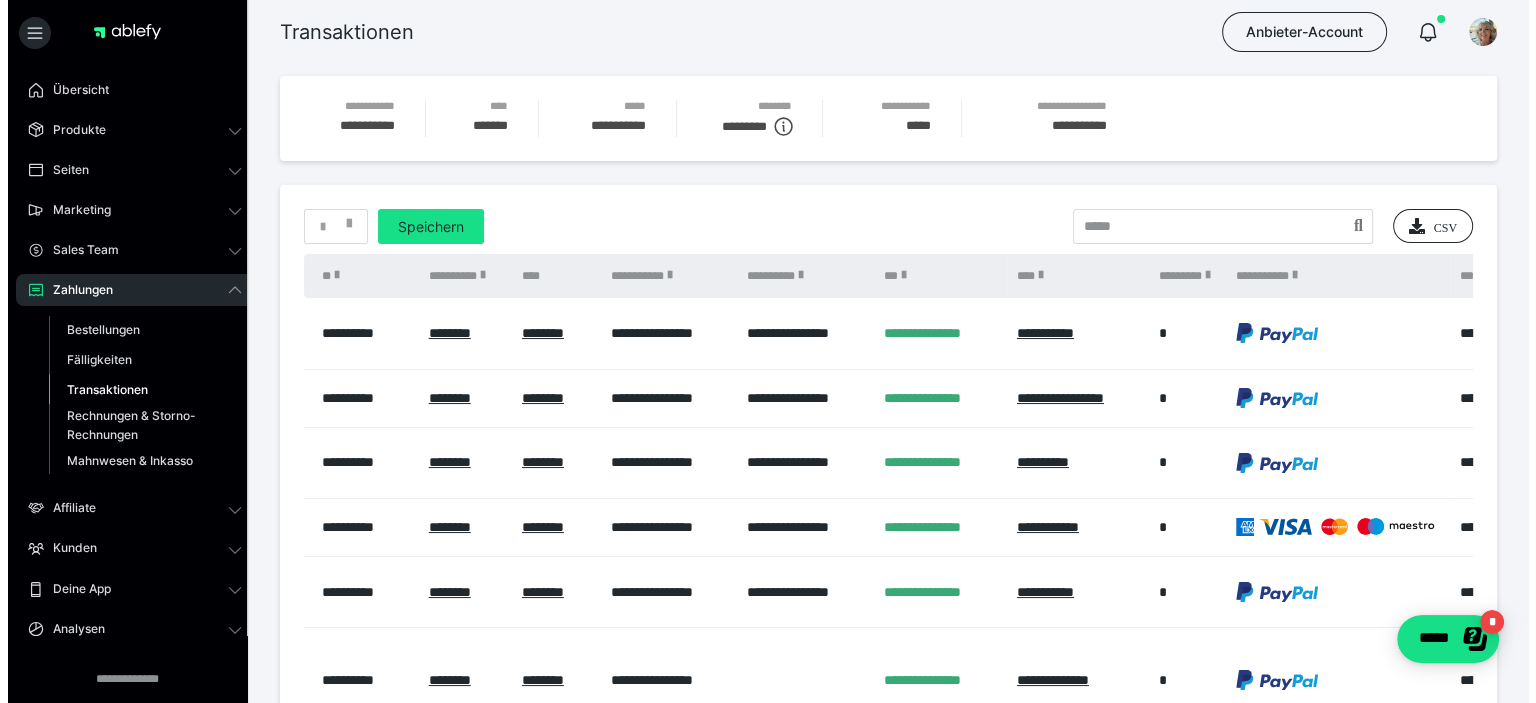 scroll, scrollTop: 0, scrollLeft: 0, axis: both 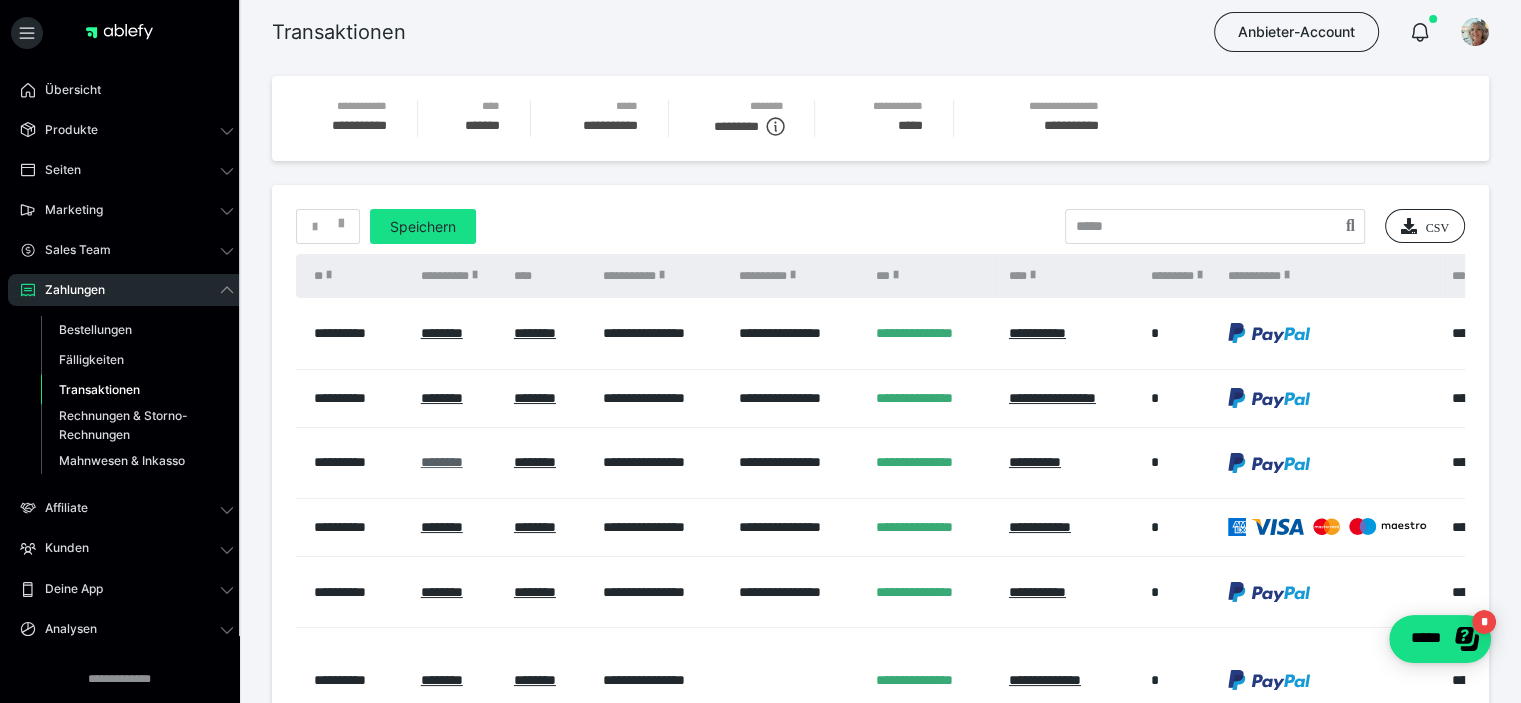 click on "********" at bounding box center [442, 462] 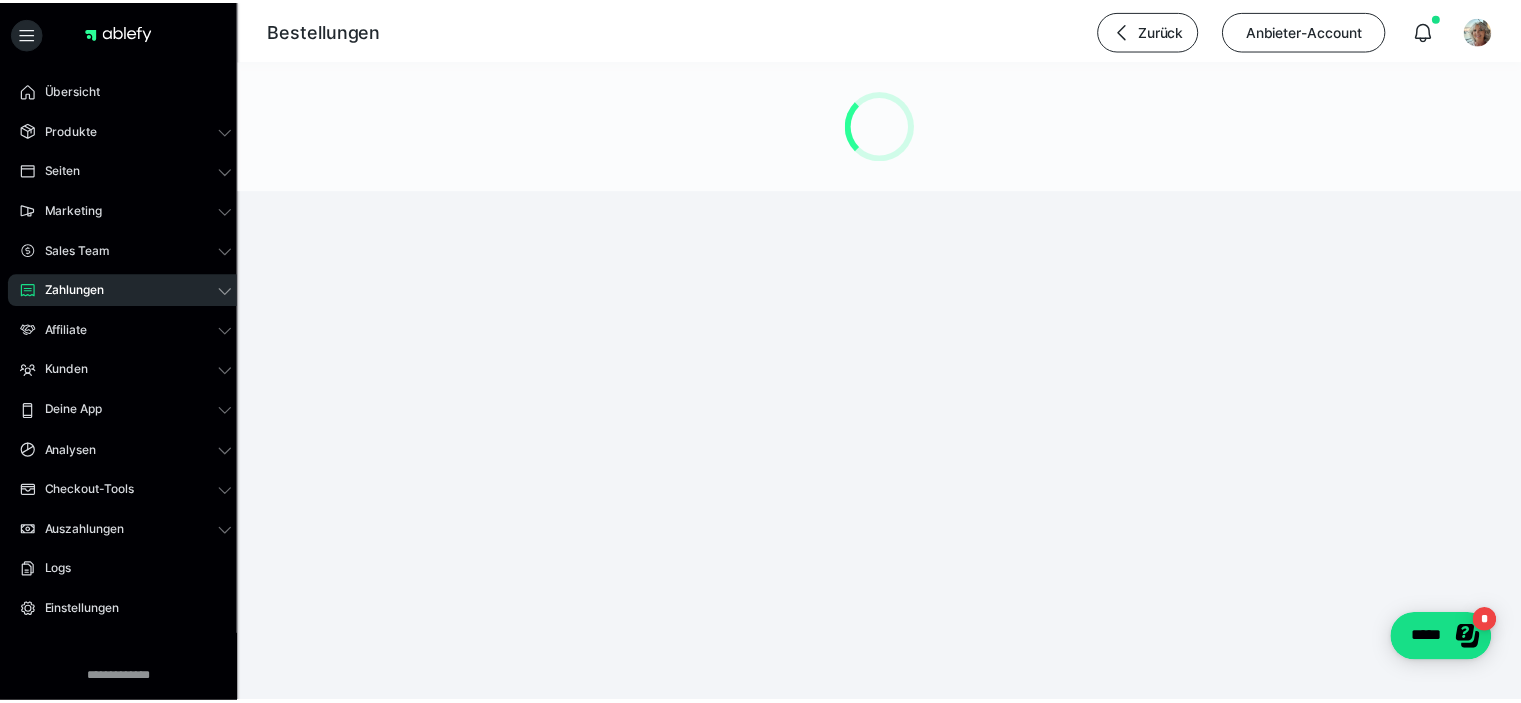 scroll, scrollTop: 0, scrollLeft: 0, axis: both 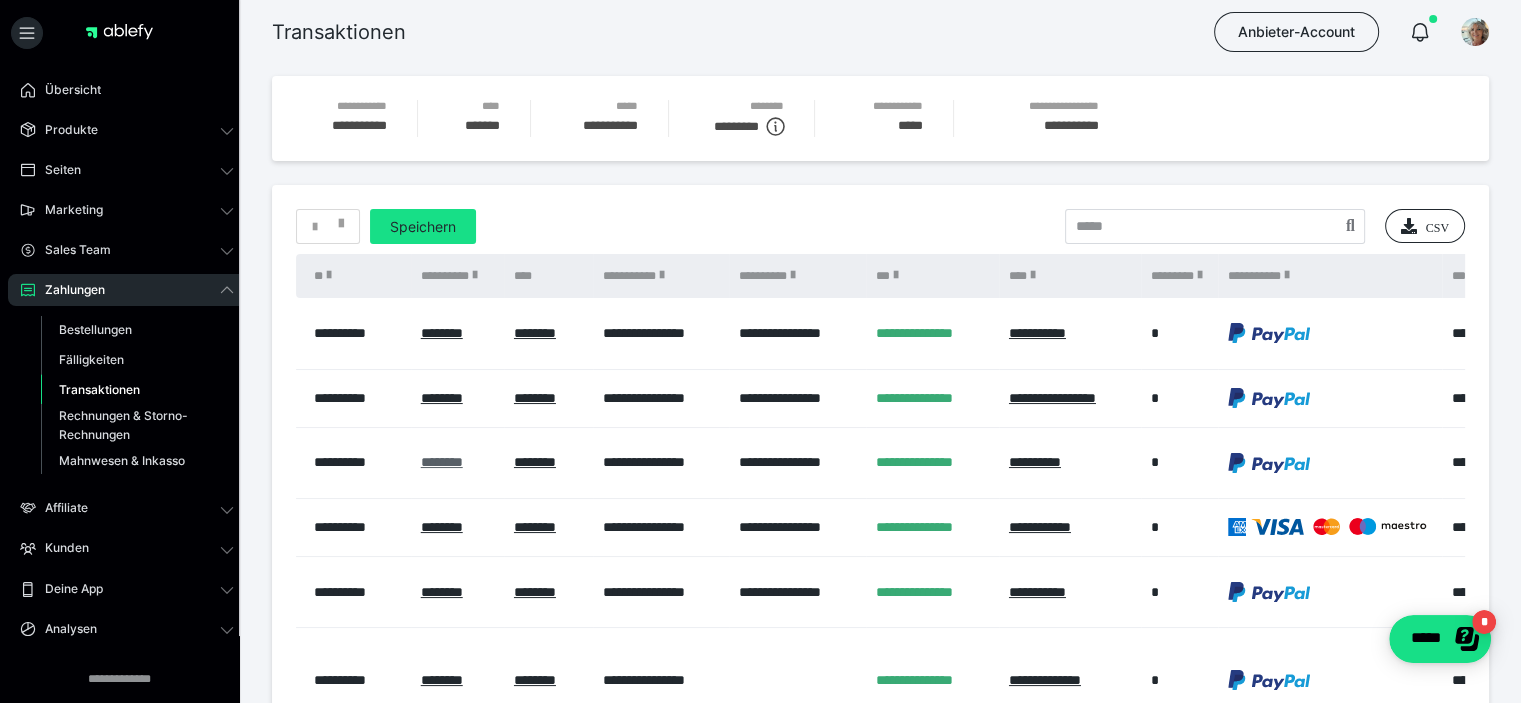 click on "********" at bounding box center [442, 462] 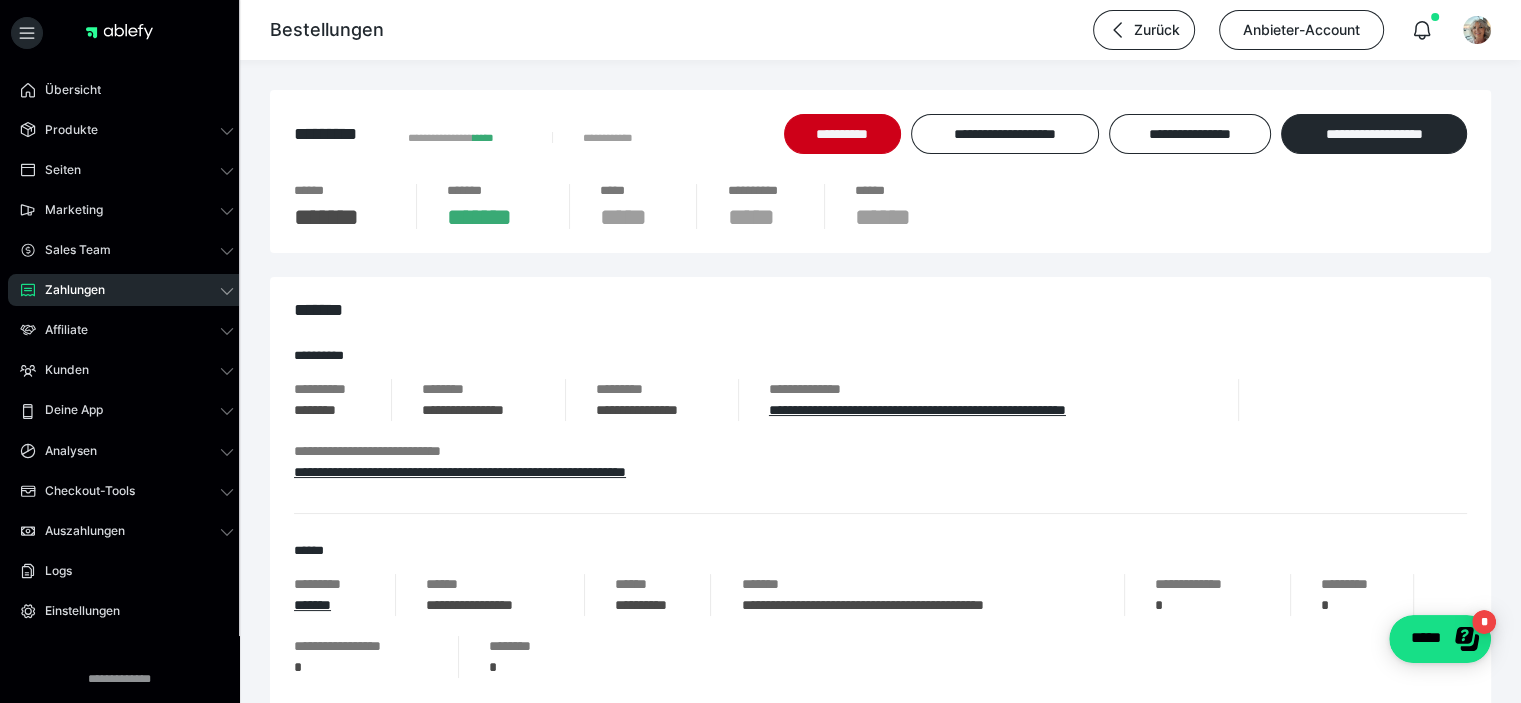 scroll, scrollTop: 0, scrollLeft: 0, axis: both 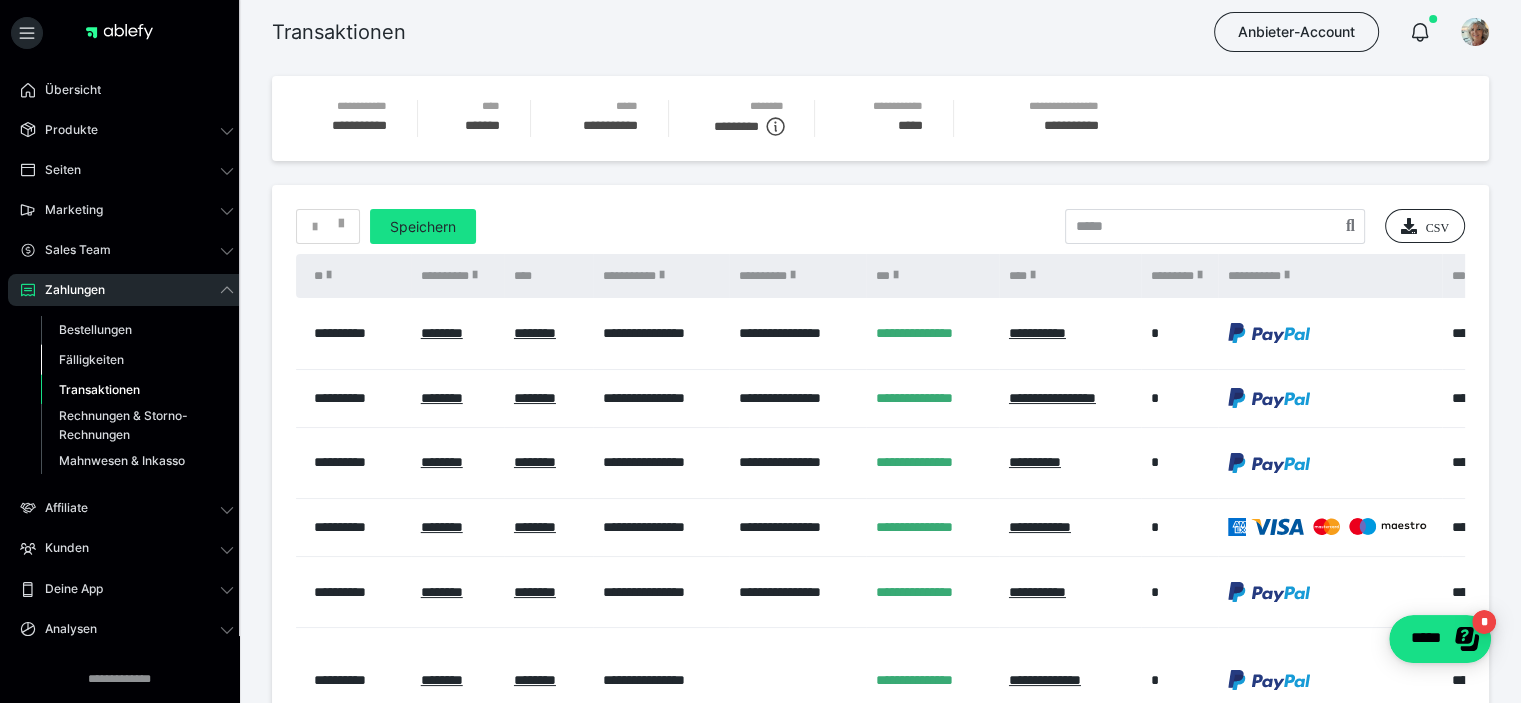 click on "Fälligkeiten" at bounding box center (91, 359) 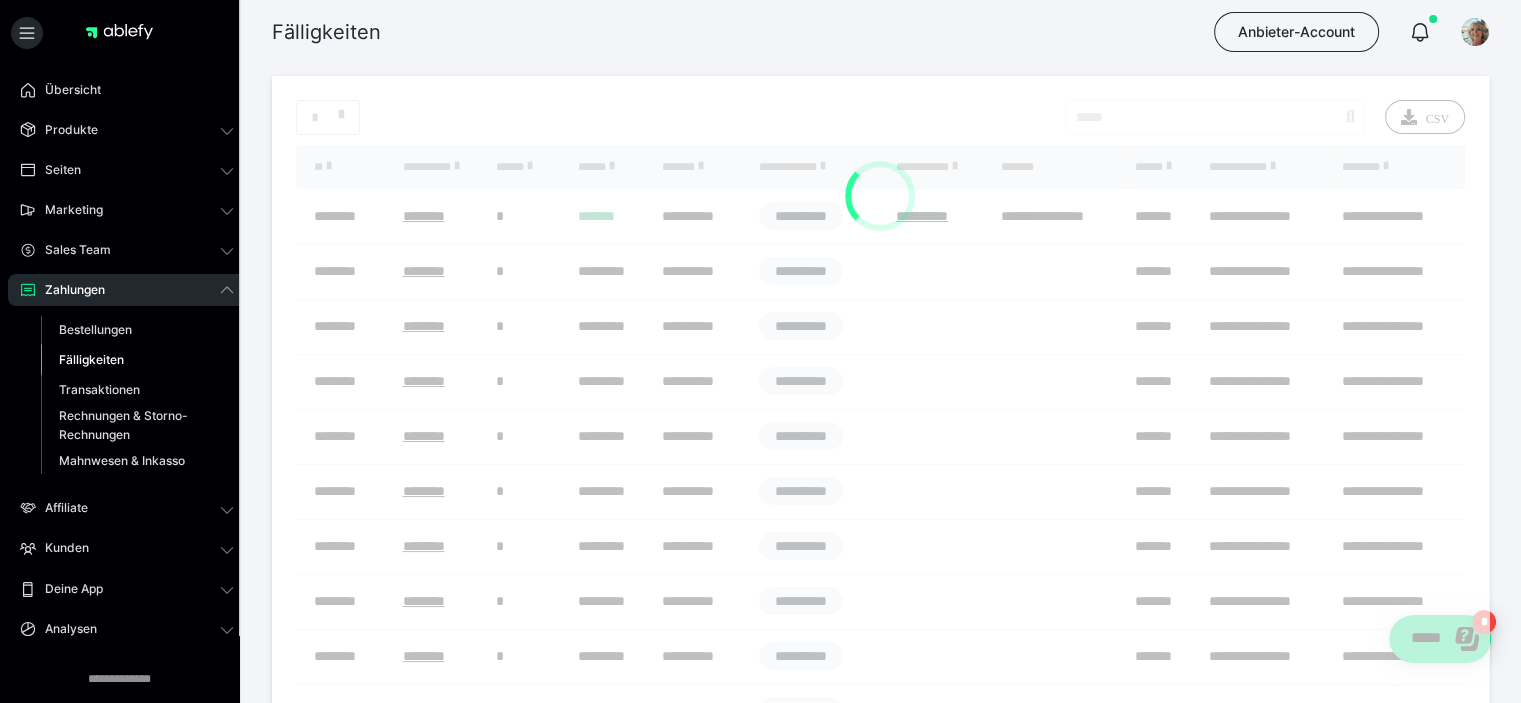 scroll, scrollTop: 0, scrollLeft: 0, axis: both 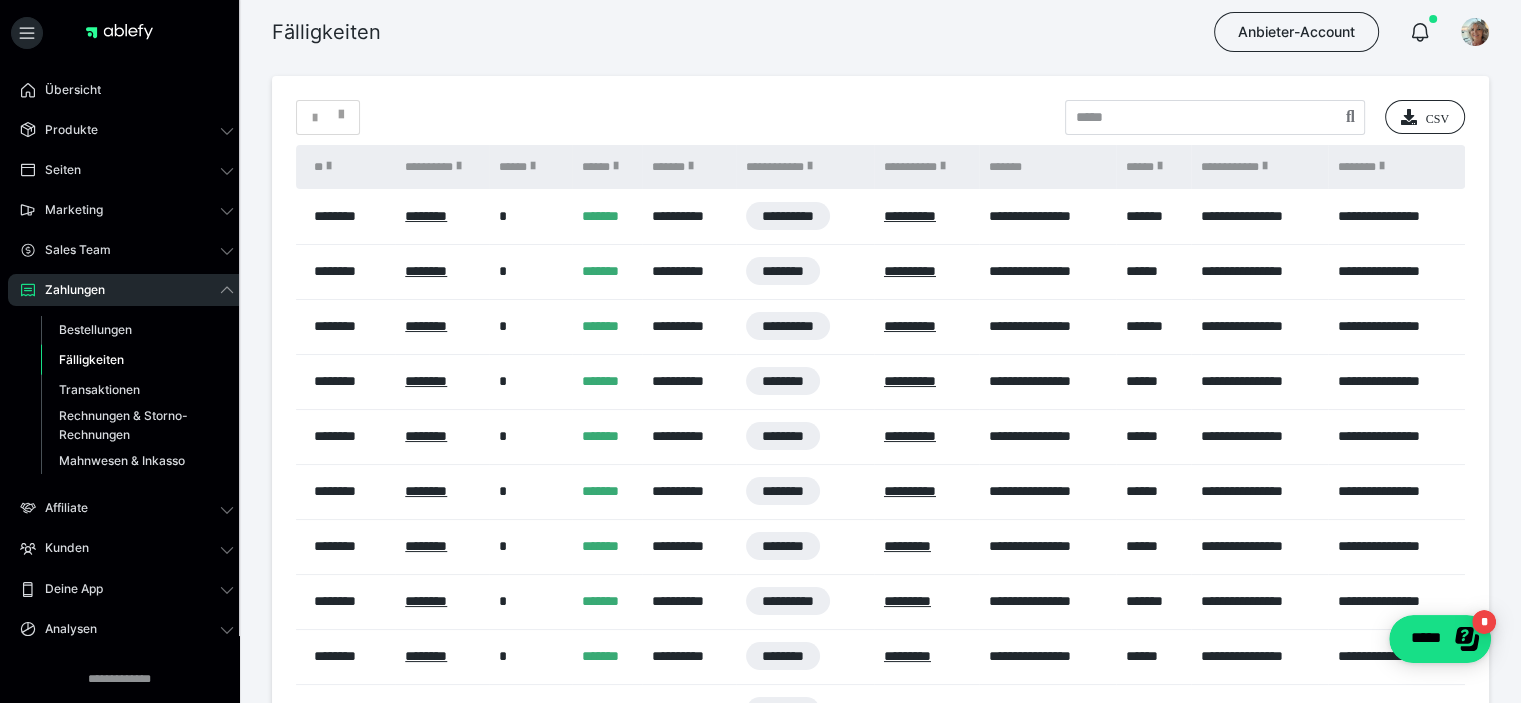 click on "**********" at bounding box center (788, 326) 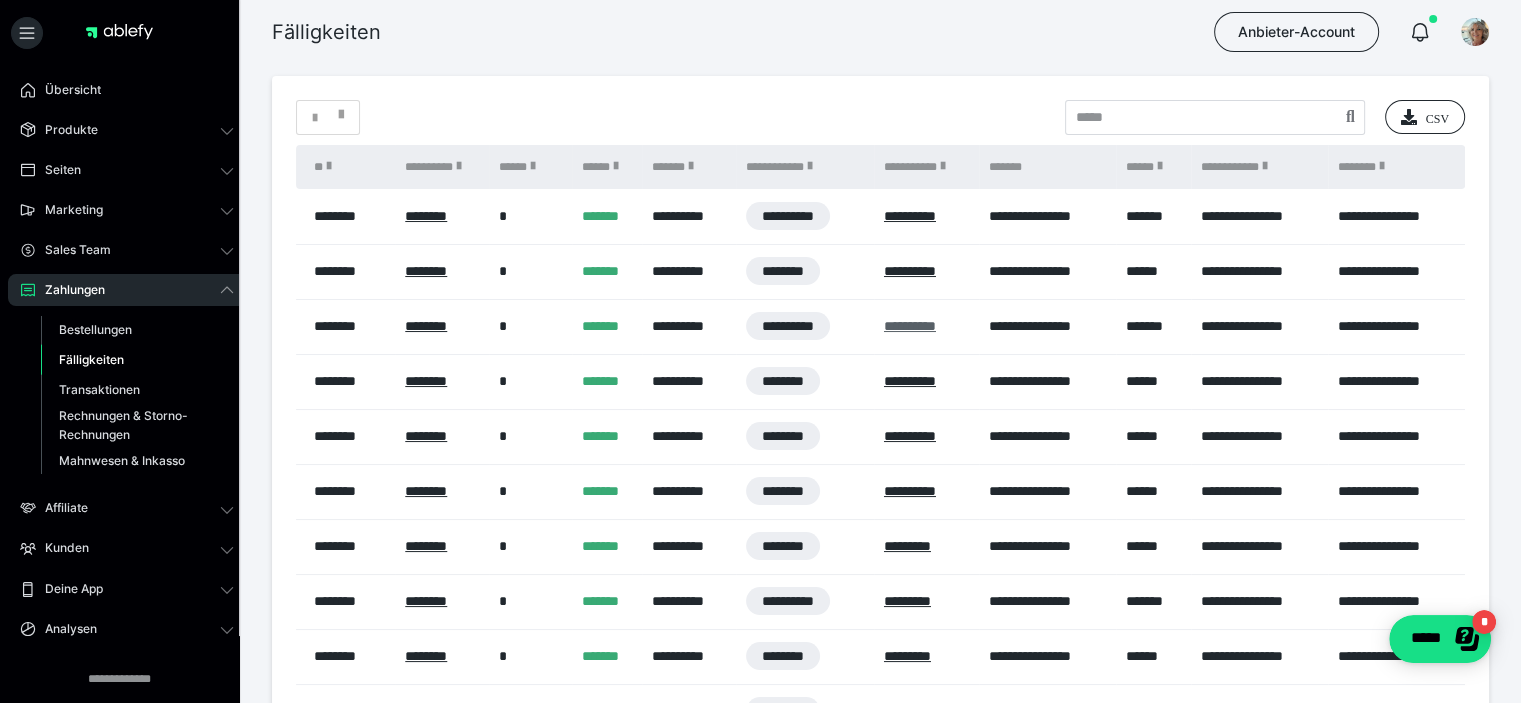 click on "**********" at bounding box center [910, 326] 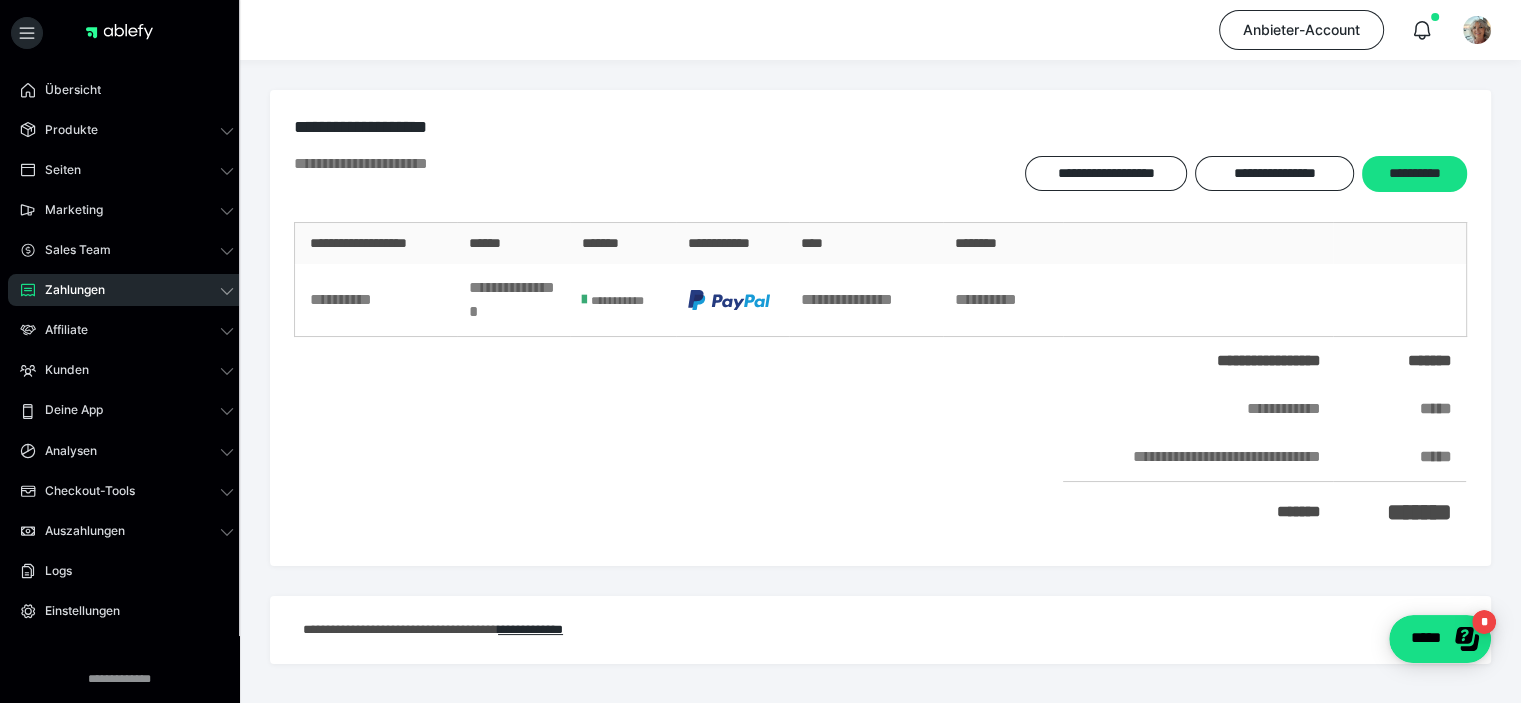 scroll, scrollTop: 0, scrollLeft: 0, axis: both 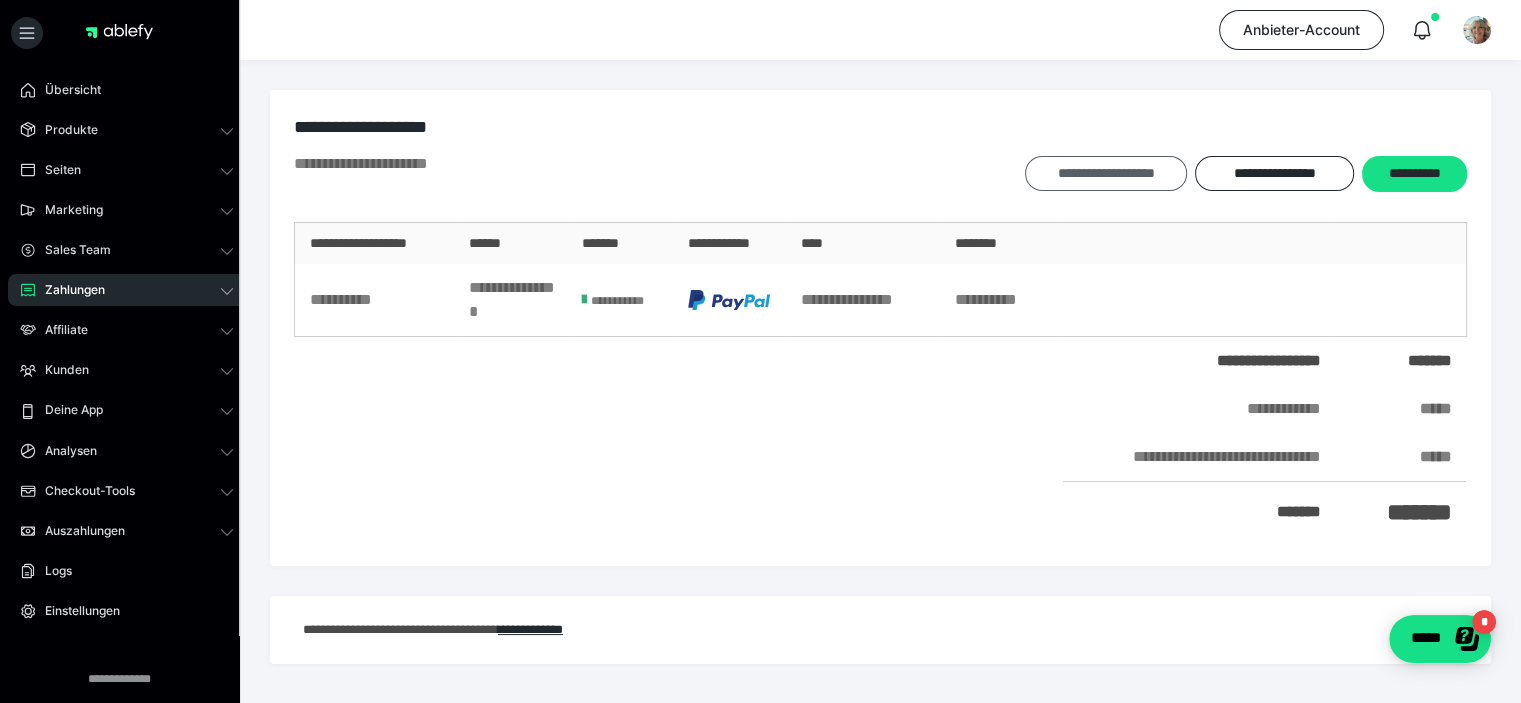 click on "**********" at bounding box center (1106, 173) 